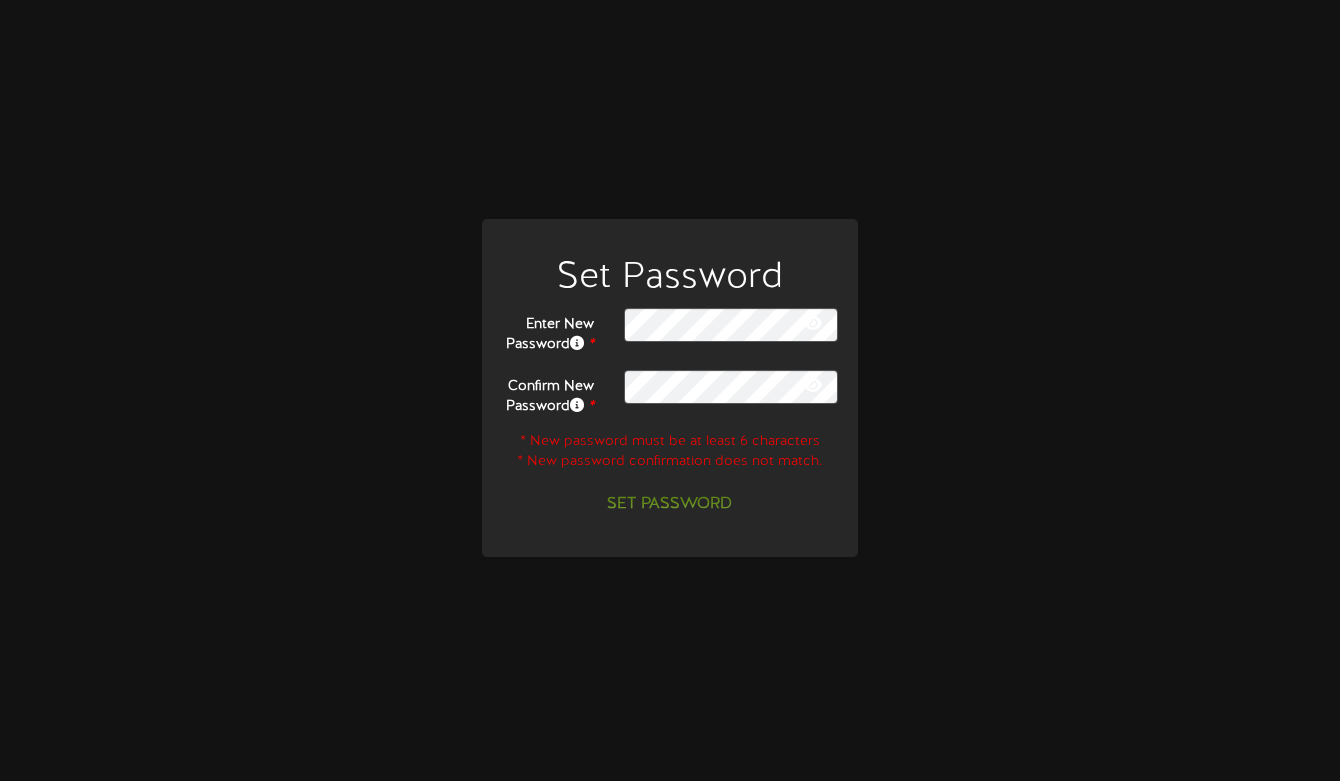 scroll, scrollTop: 0, scrollLeft: 0, axis: both 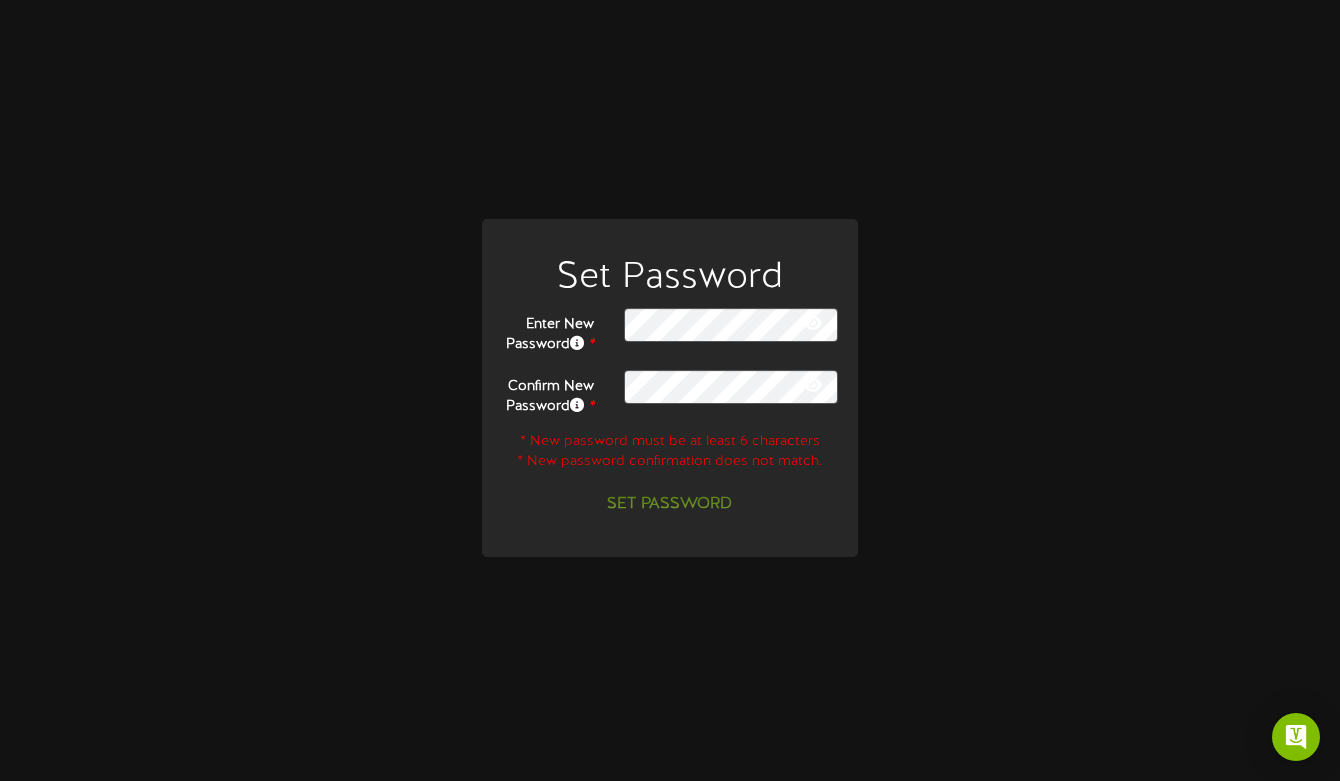 click on "Set Password
Enter New Password
*
Confirm New Password
*
* New password must be at least 6 characters" at bounding box center [670, 390] 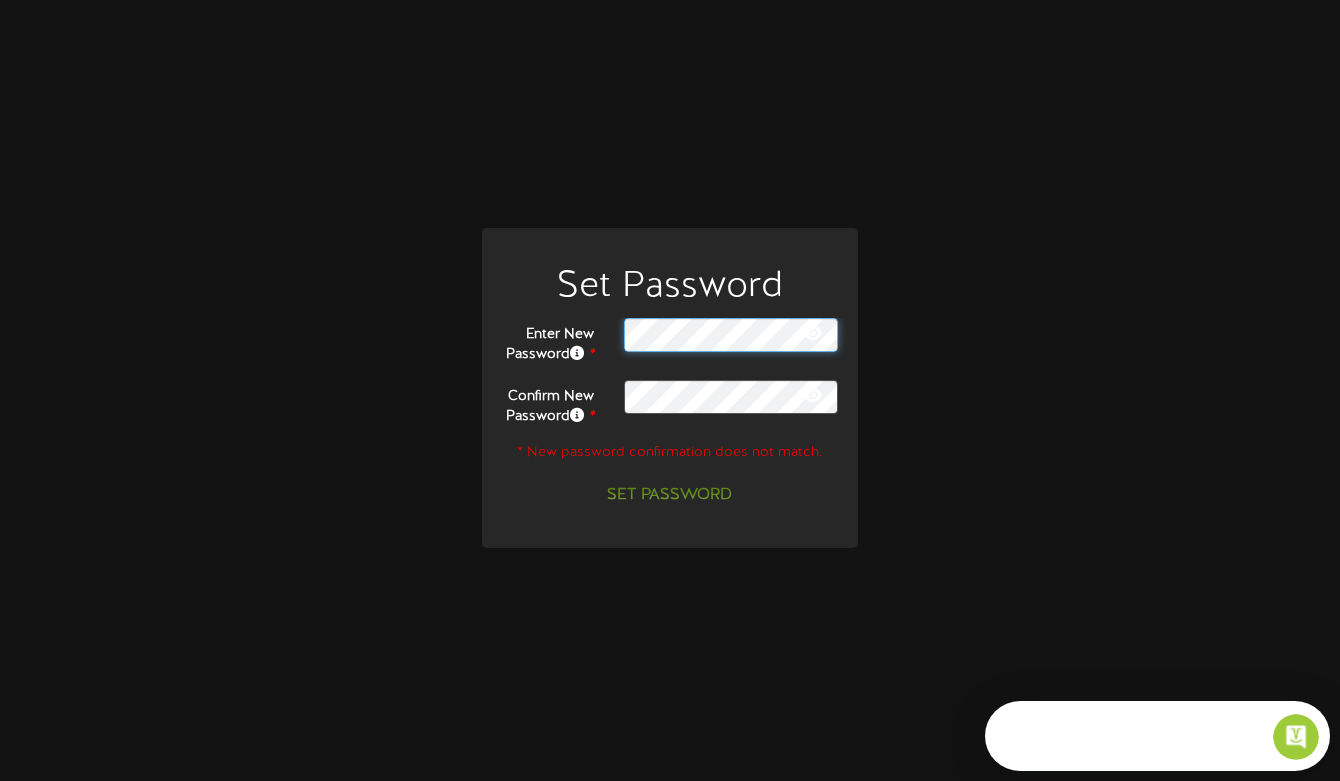 scroll, scrollTop: 0, scrollLeft: 0, axis: both 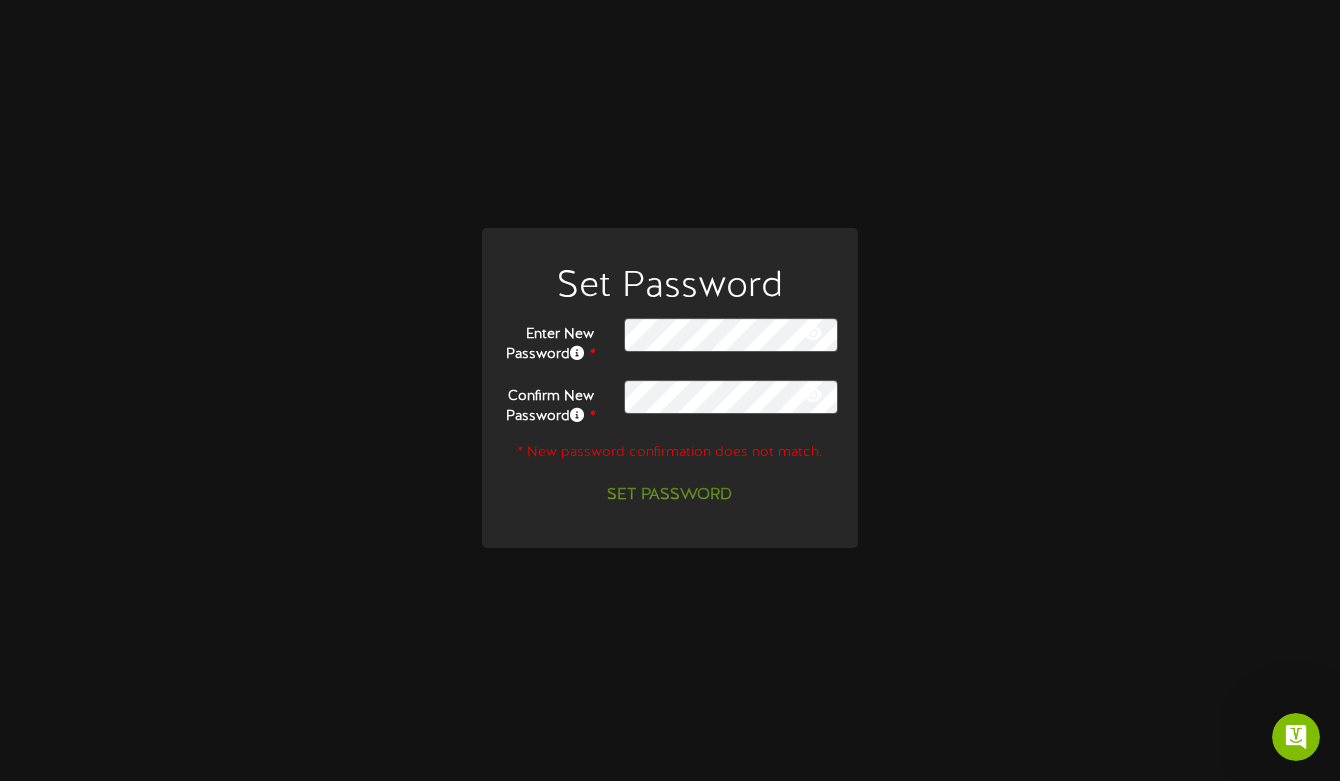 click at bounding box center [813, 333] 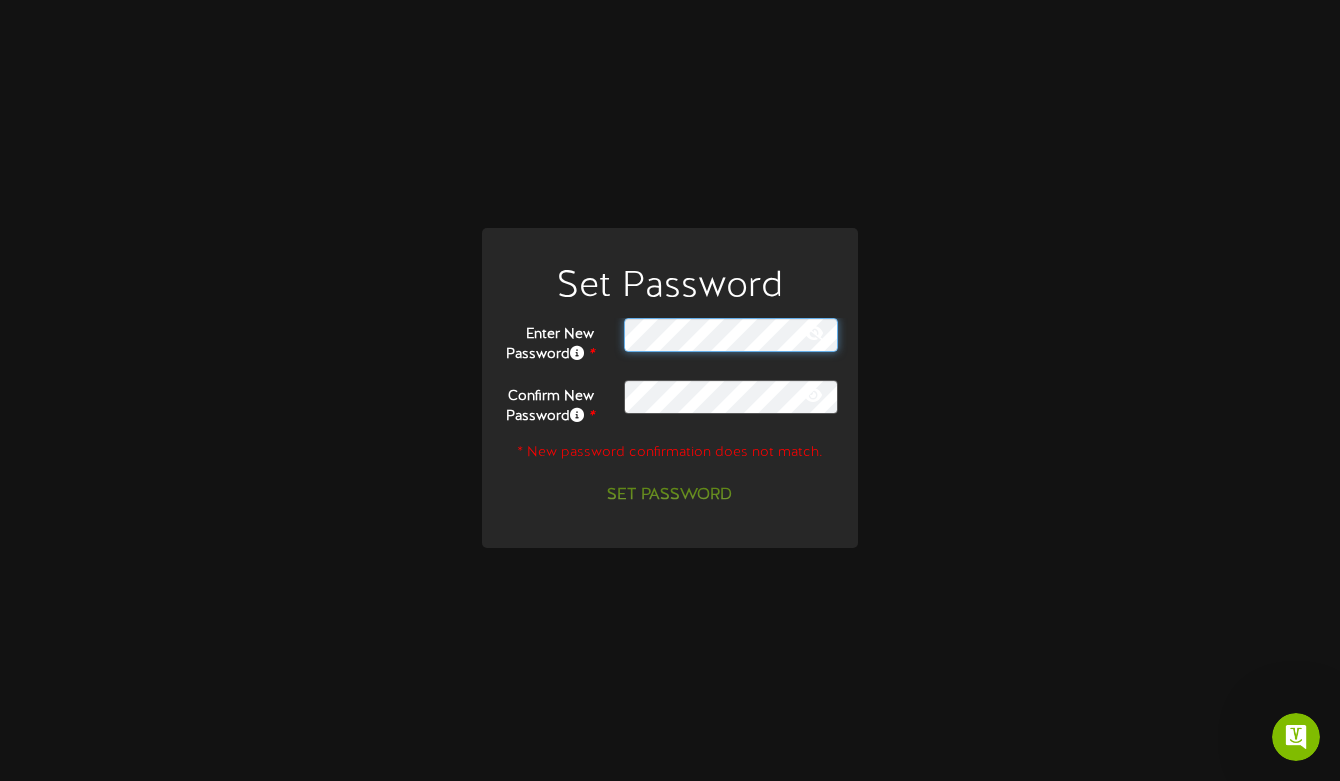 click on "Enter New Password
*" at bounding box center (670, 341) 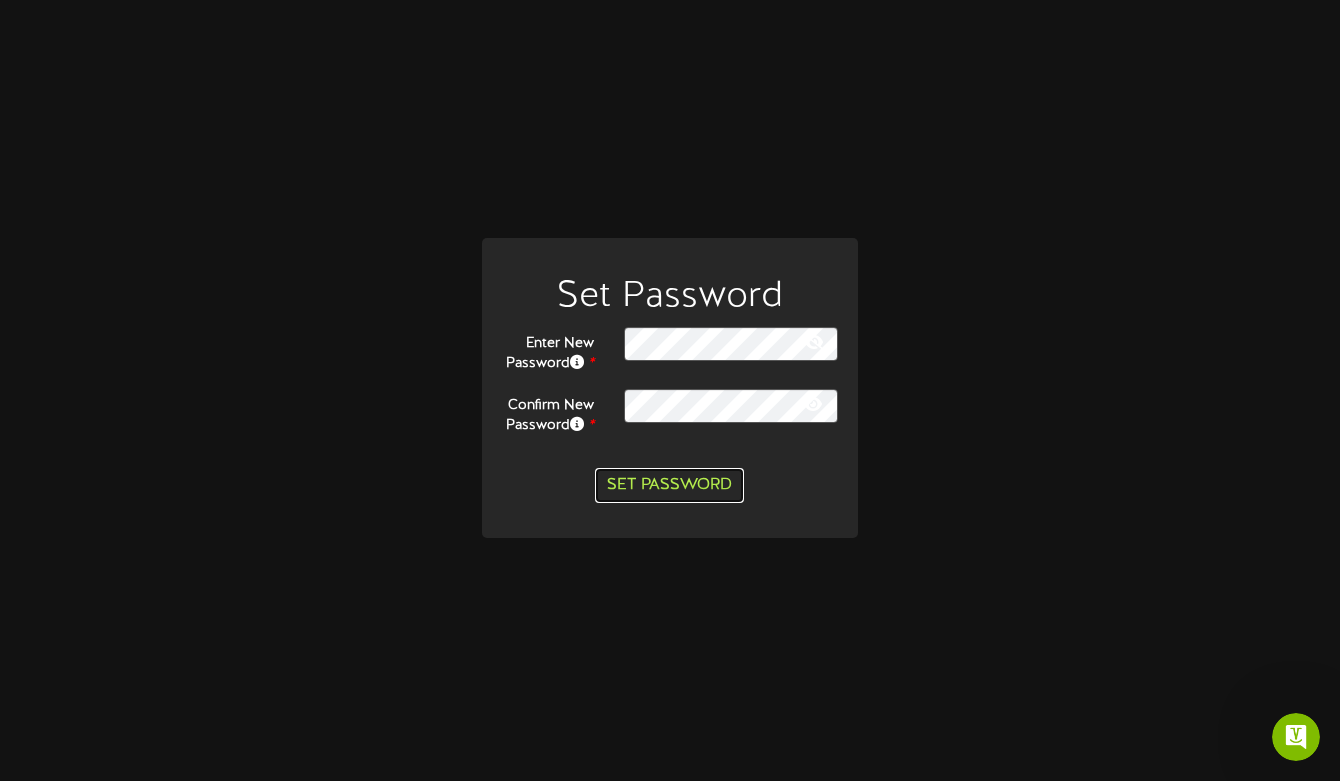click on "Set Password" at bounding box center [669, 485] 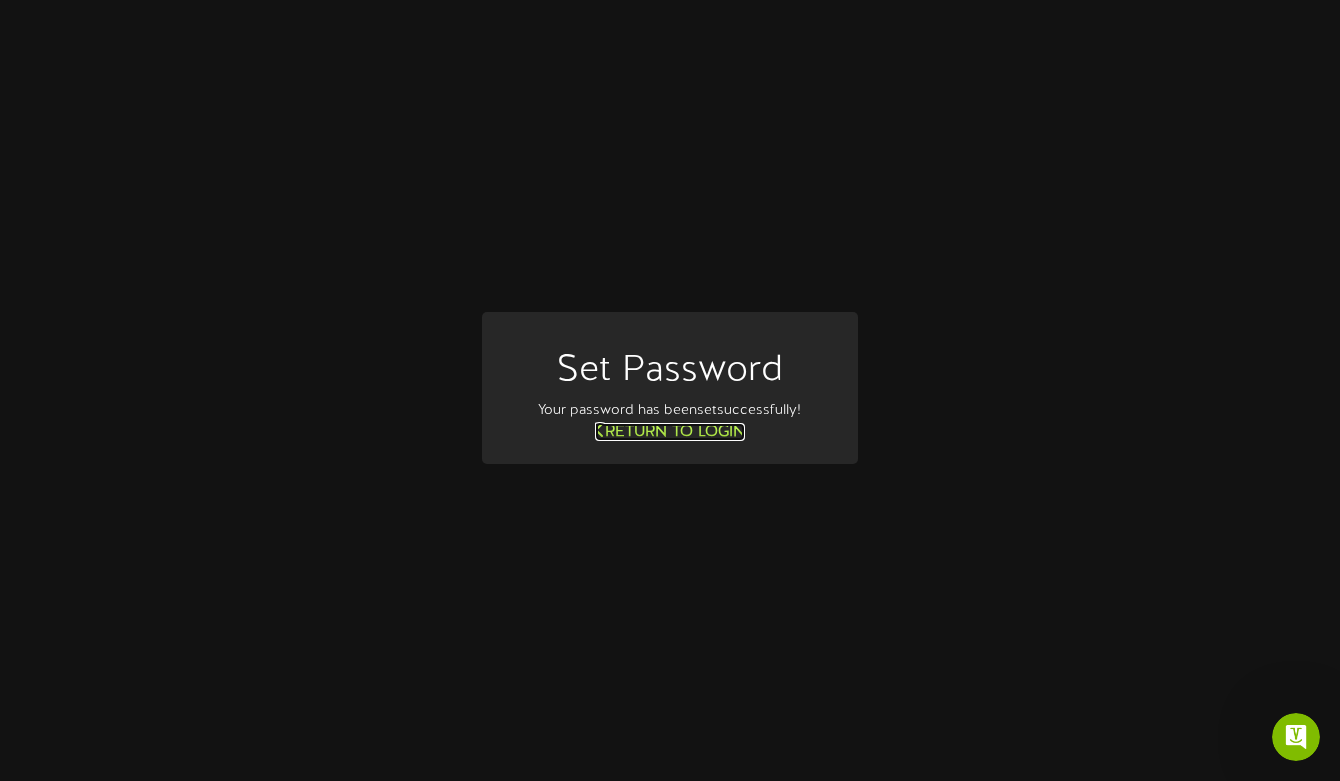 click on "Return to Login" at bounding box center (670, 432) 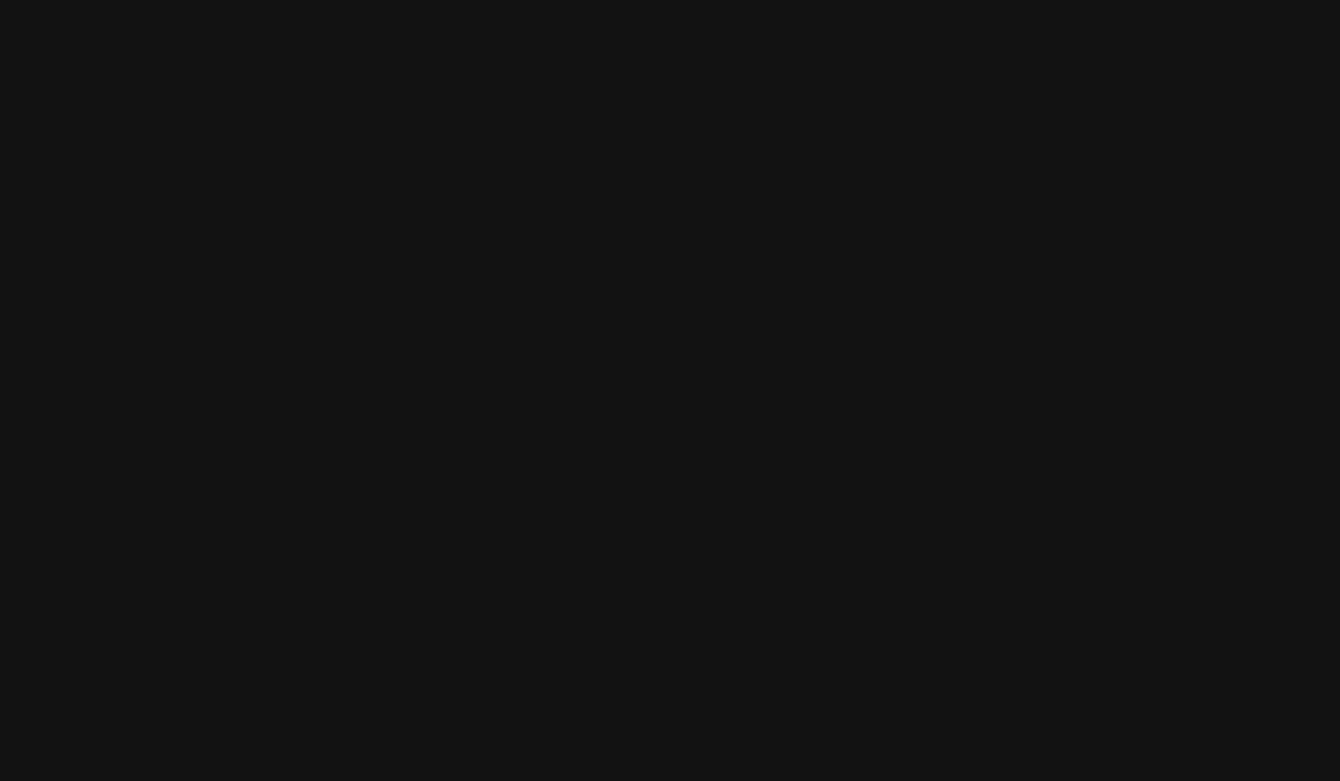 scroll, scrollTop: 0, scrollLeft: 0, axis: both 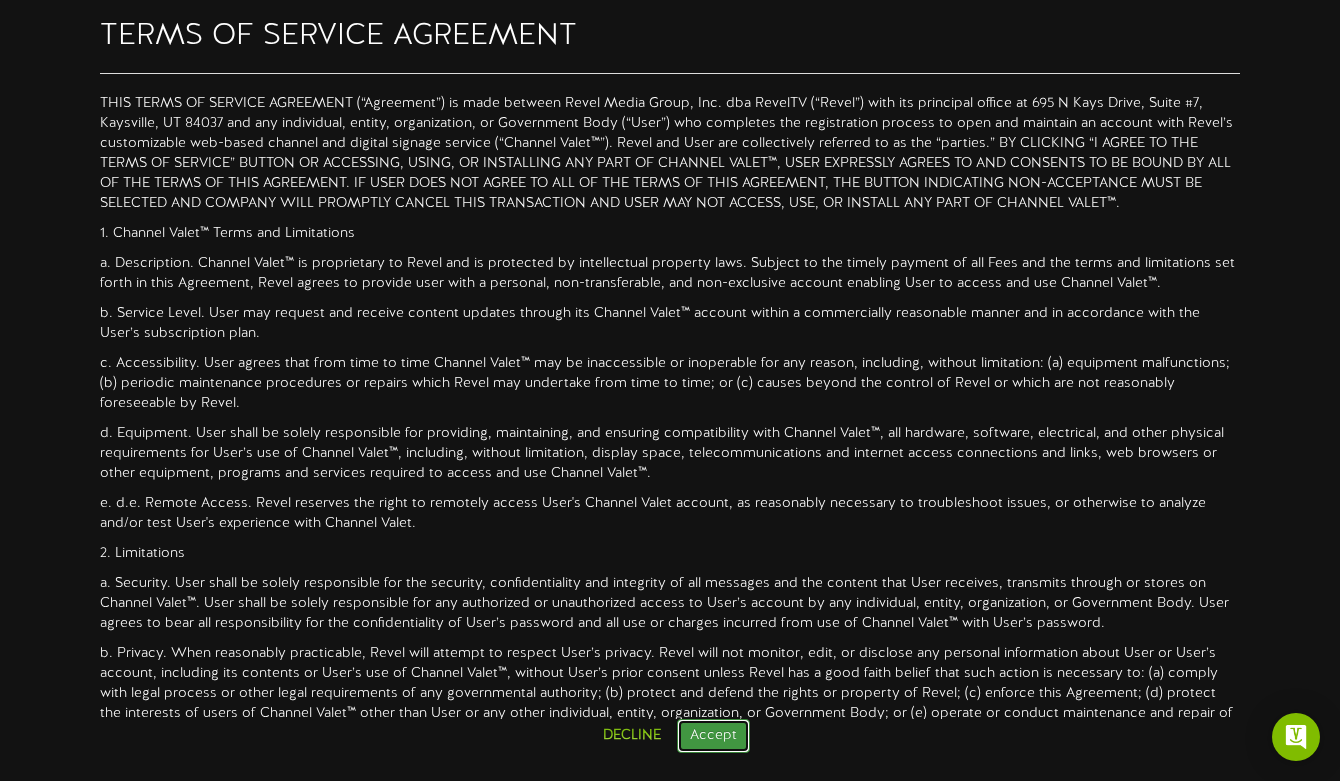 click on "Accept" at bounding box center (713, 736) 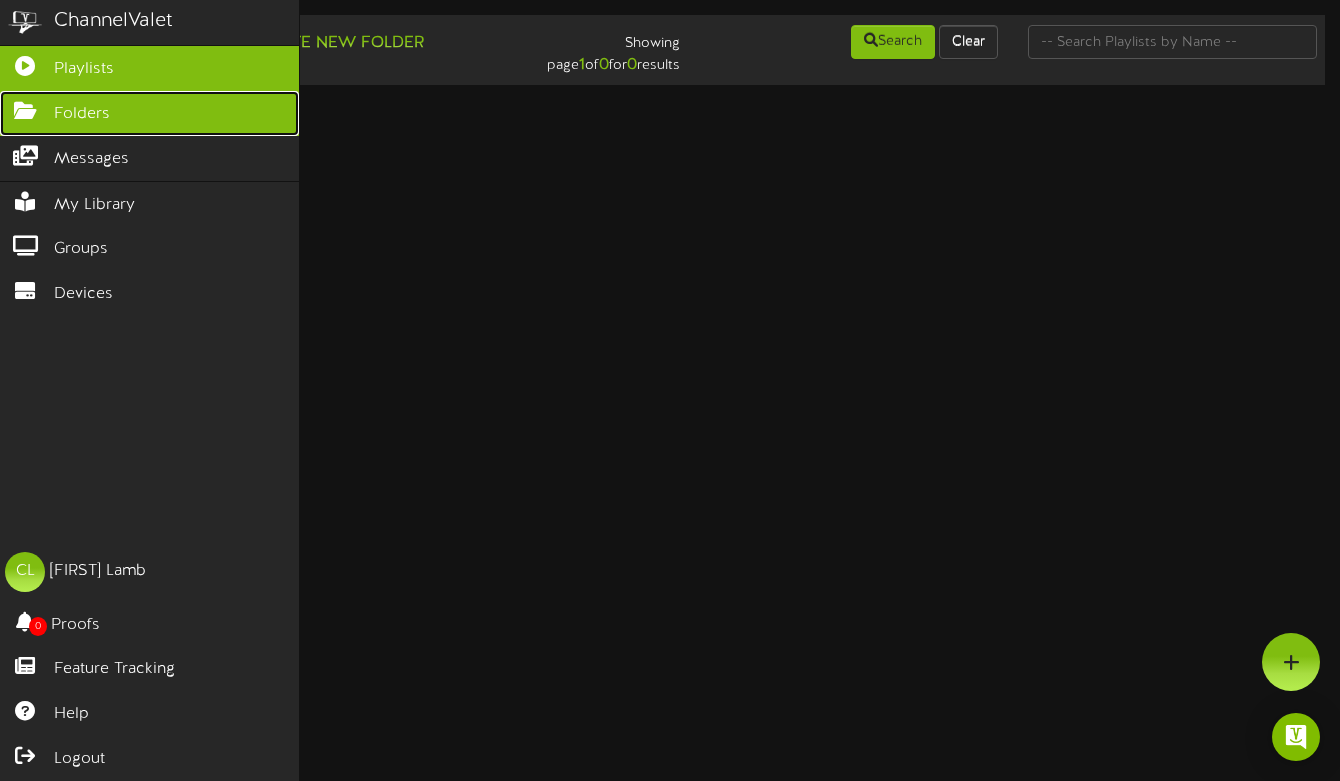 click on "Folders" at bounding box center (149, 113) 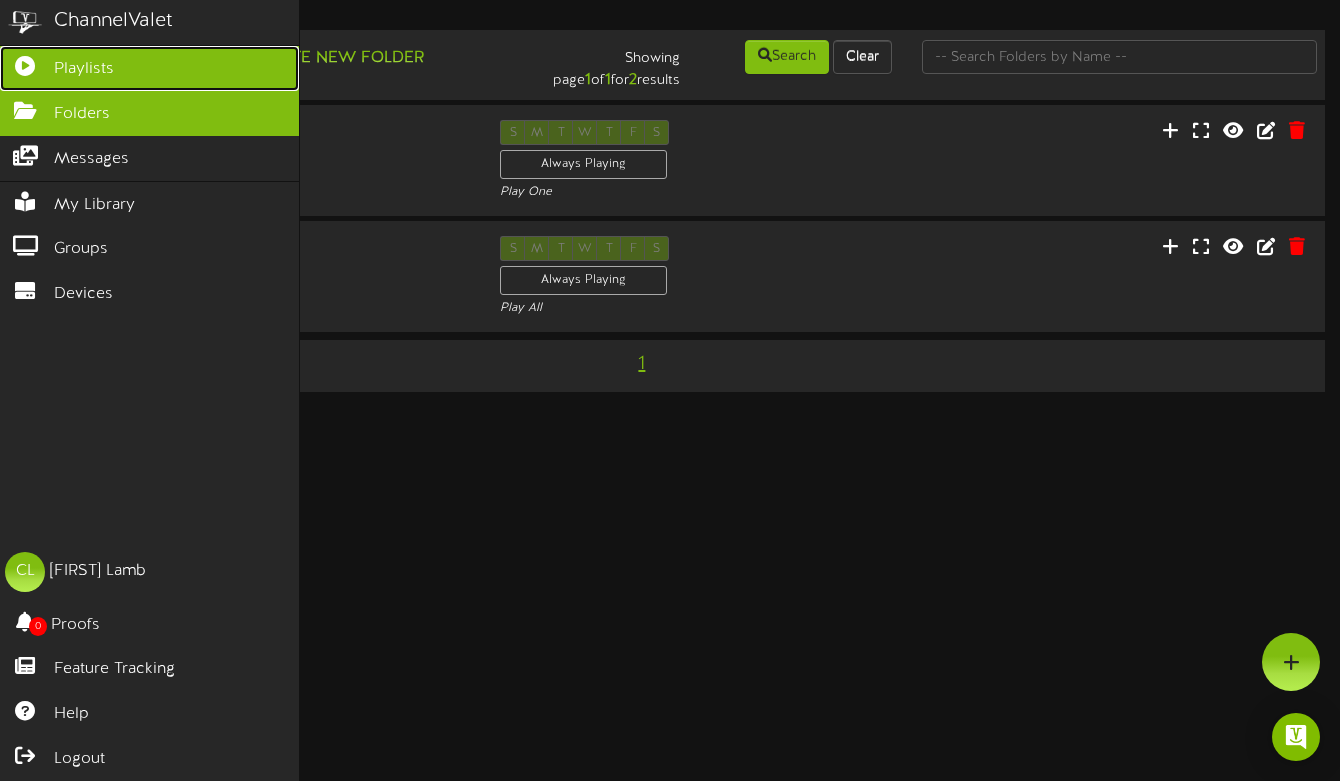 click at bounding box center [25, 63] 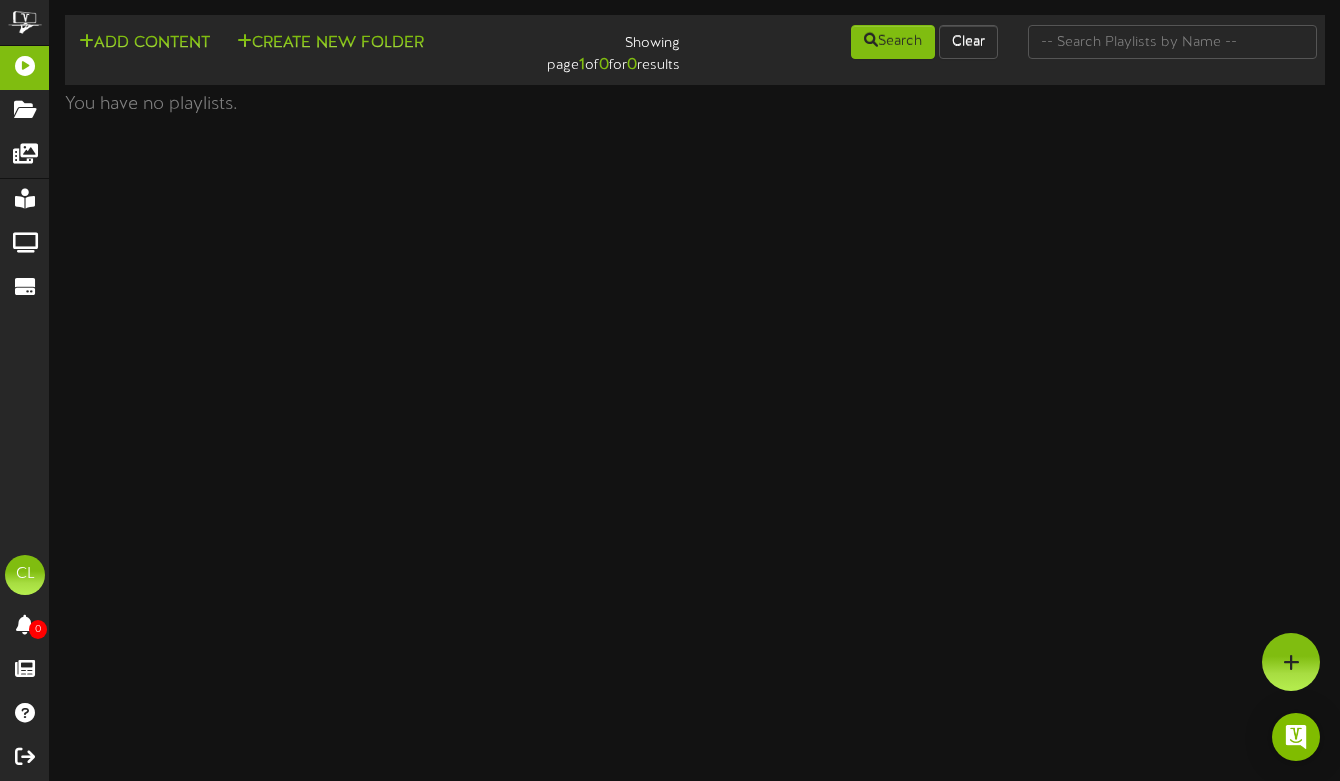 click on "ChannelValet
Playlists
Folders
Messages
My Library
Groups
Devices
CL
[FIRST]    [LAST]
0
Proofs
Feature Tracking
Help" at bounding box center [670, 62] 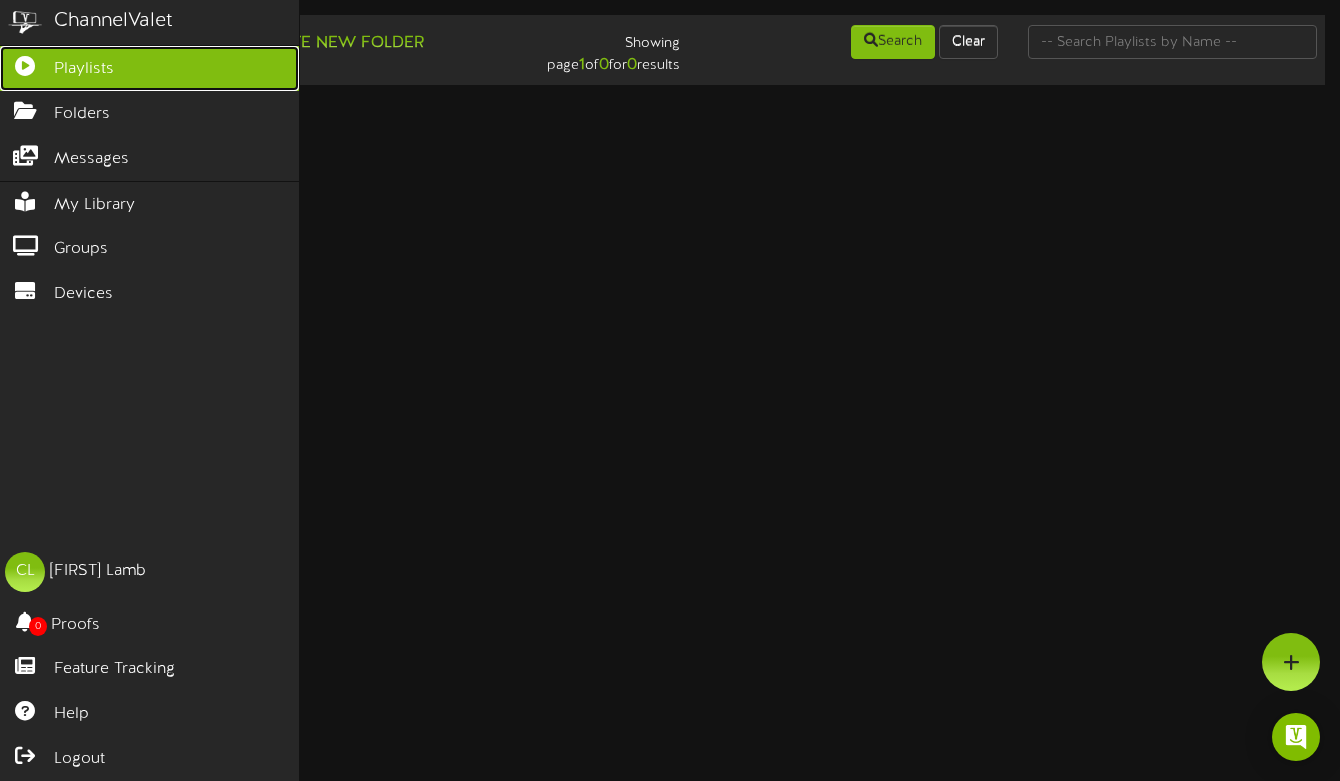 click on "Playlists" at bounding box center (149, 68) 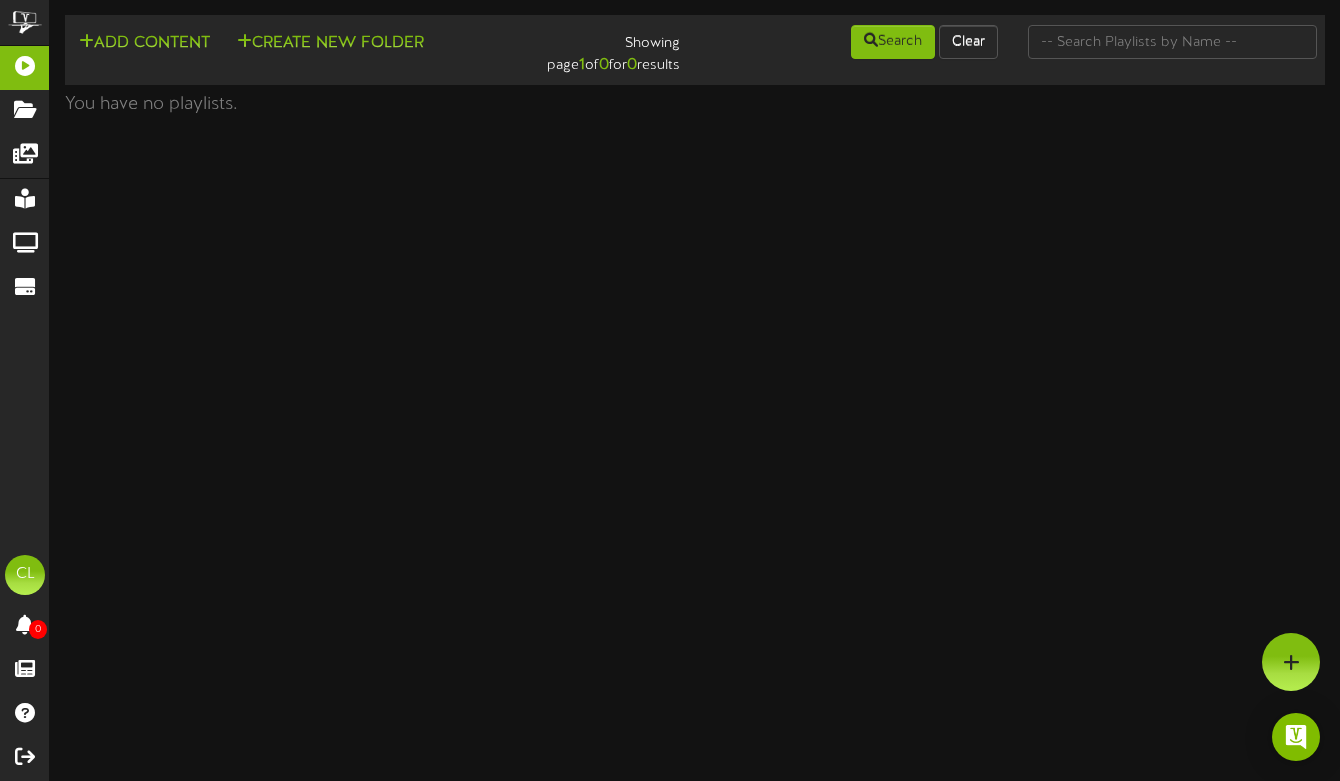click on "ChannelValet
Playlists
Folders
Messages
My Library
Groups
Devices
CL
[FIRST]    [LAST]
0
Proofs
Feature Tracking
Help" at bounding box center (670, 62) 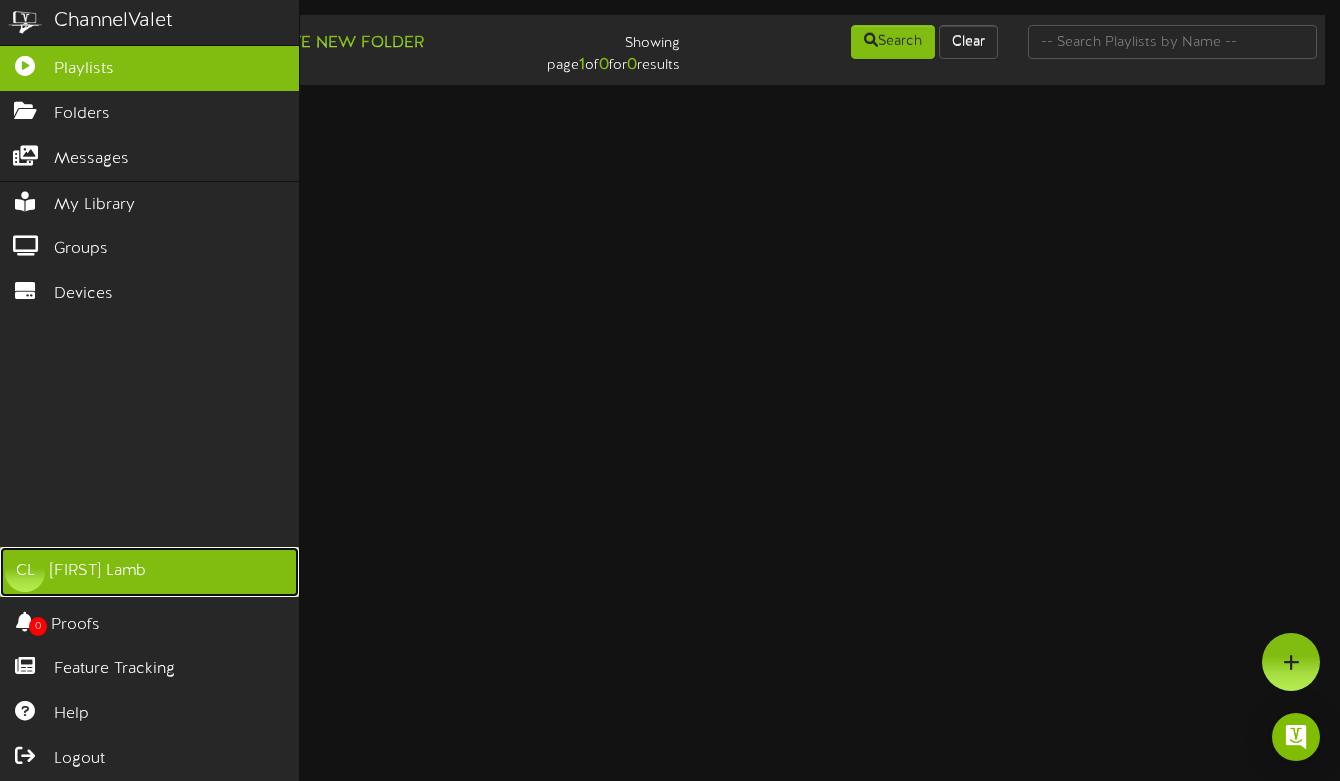 click on "CL" at bounding box center (25, 572) 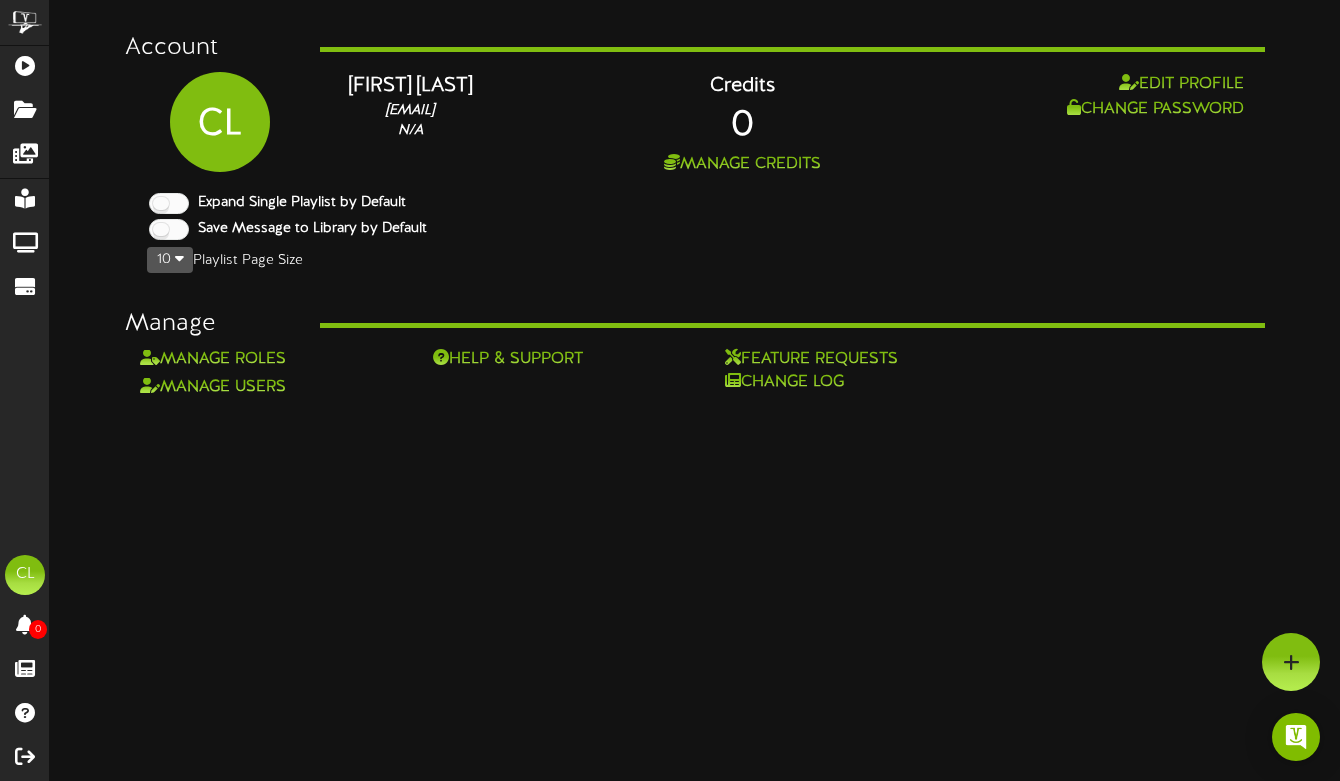 click on "ChannelValet
Playlists
Folders
Messages
My Library
Groups
Devices
CL
[FIRST]    [LAST]
0
Proofs
Feature Tracking
Help" at bounding box center (670, 199) 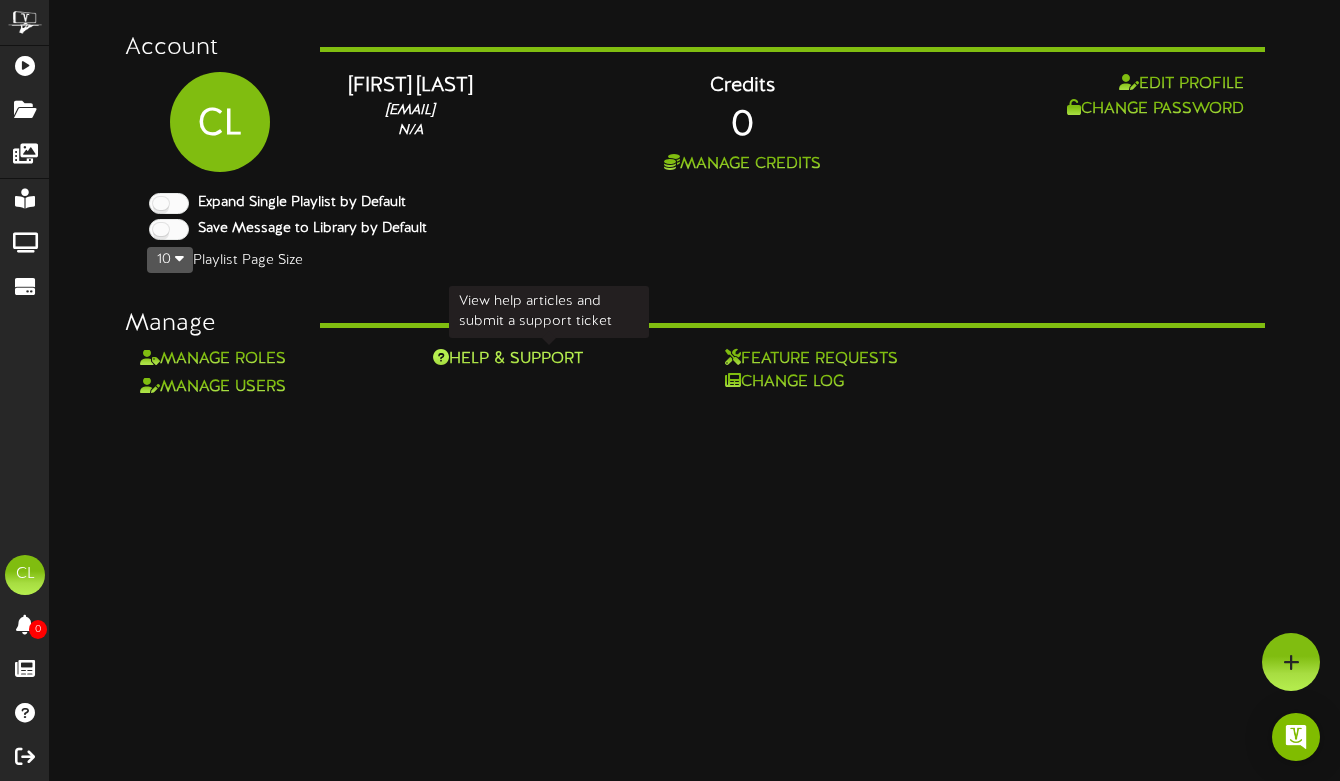 click on "Help & Support" at bounding box center [549, 359] 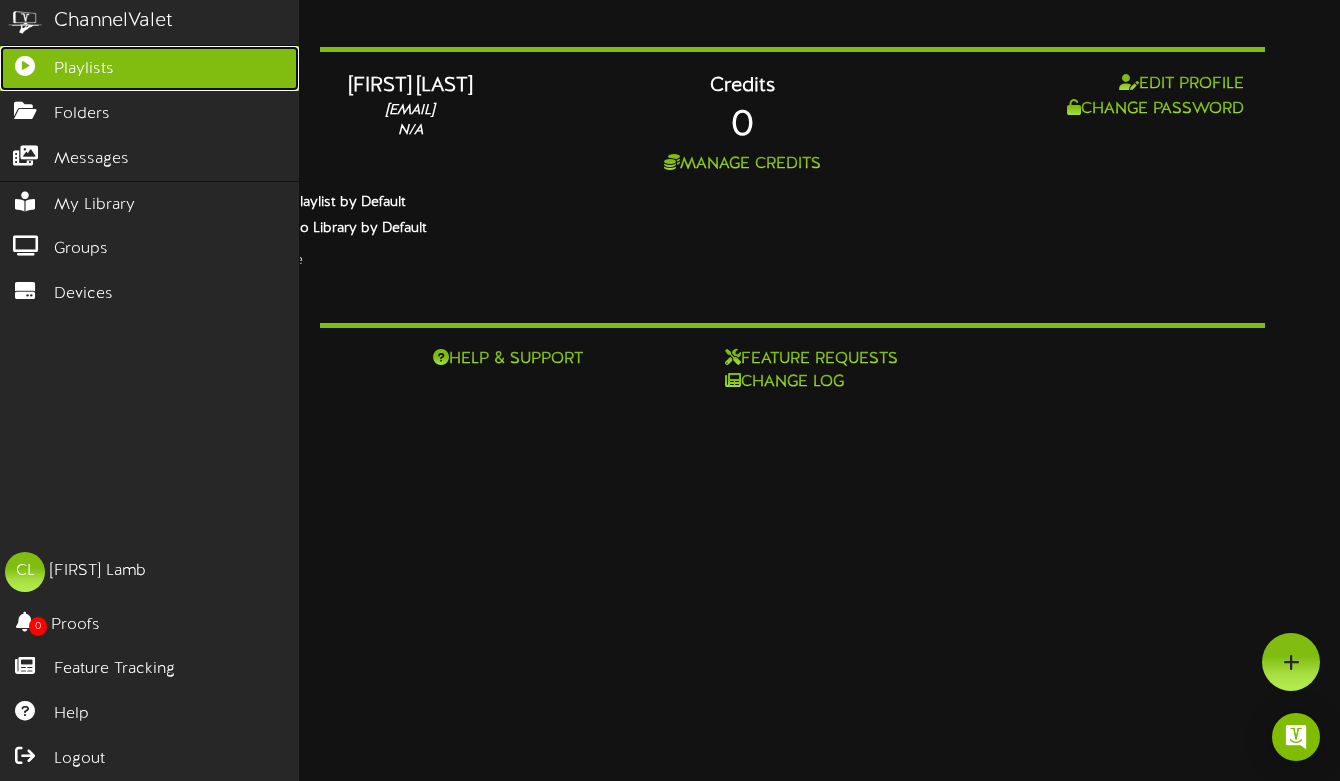 click at bounding box center [25, 63] 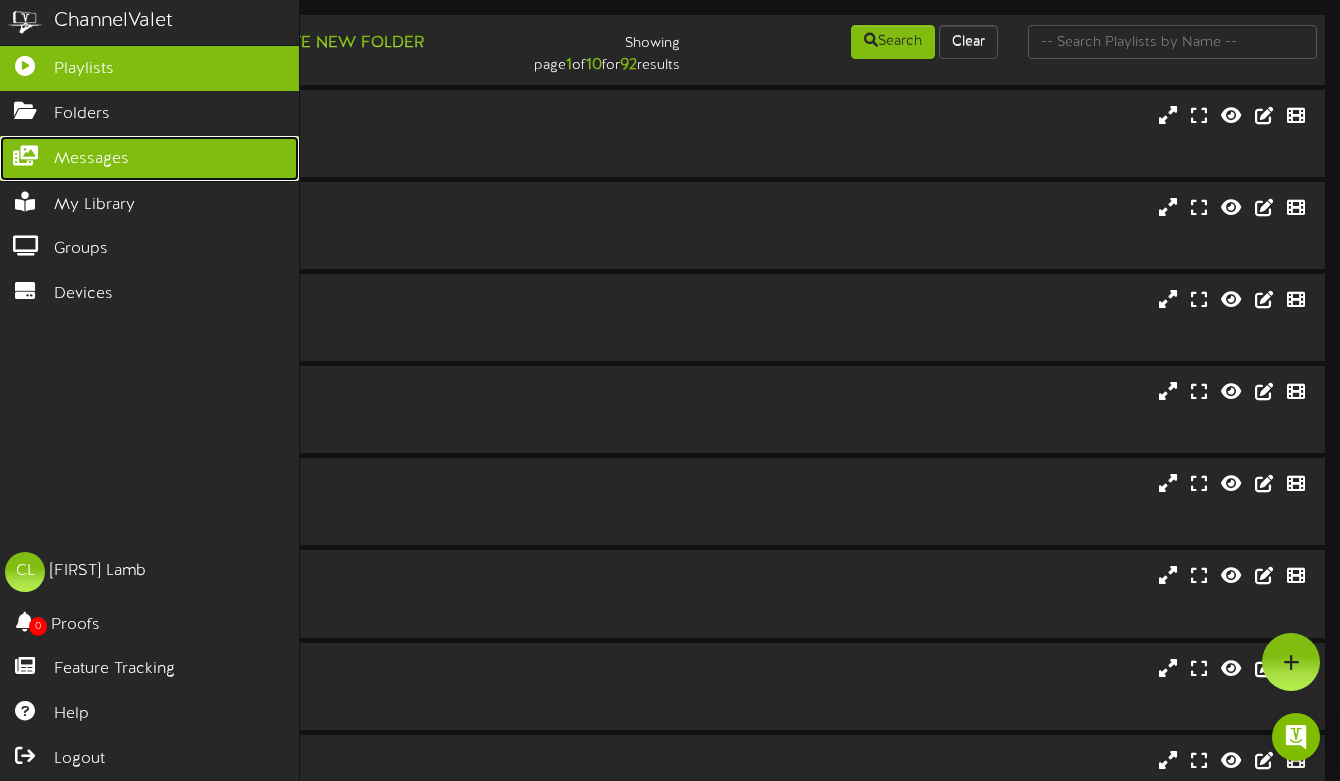 click on "Messages" at bounding box center [91, 159] 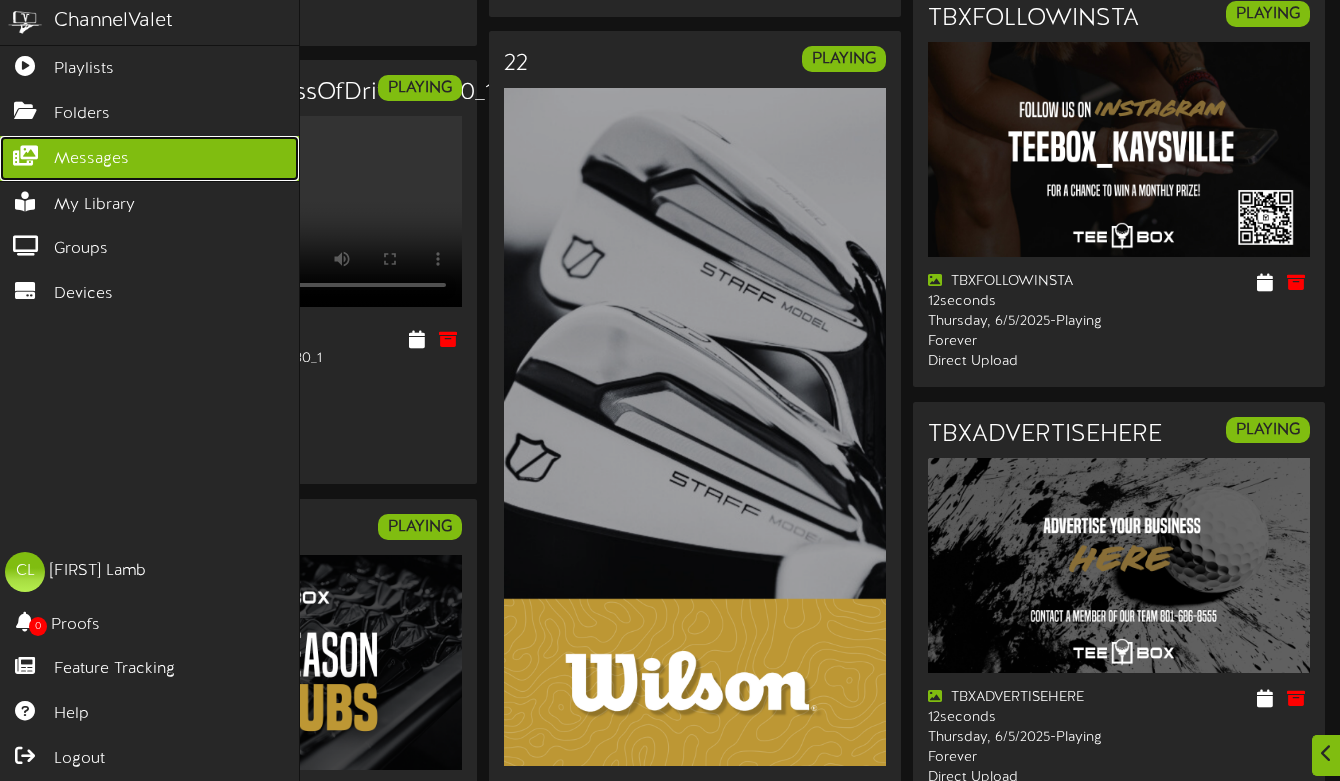 scroll, scrollTop: 2809, scrollLeft: 0, axis: vertical 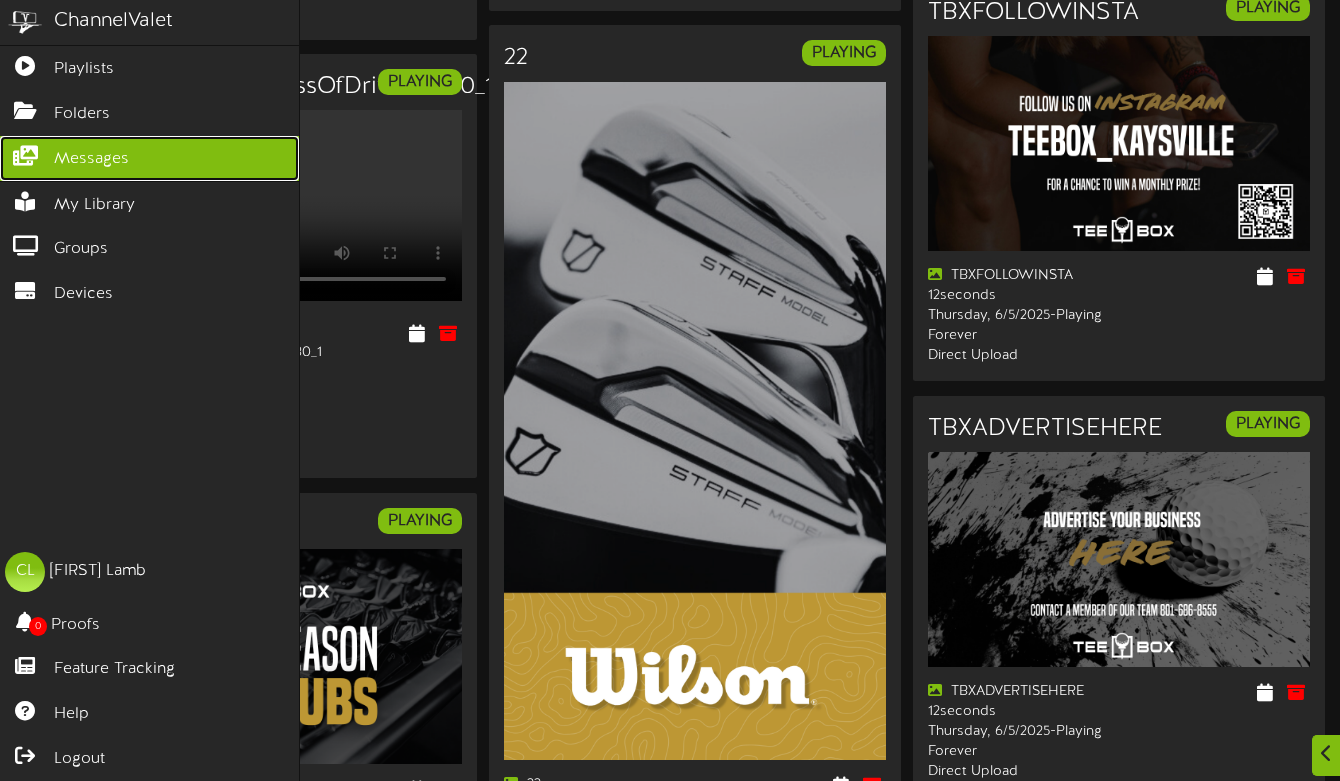 click on "Messages" at bounding box center (91, 159) 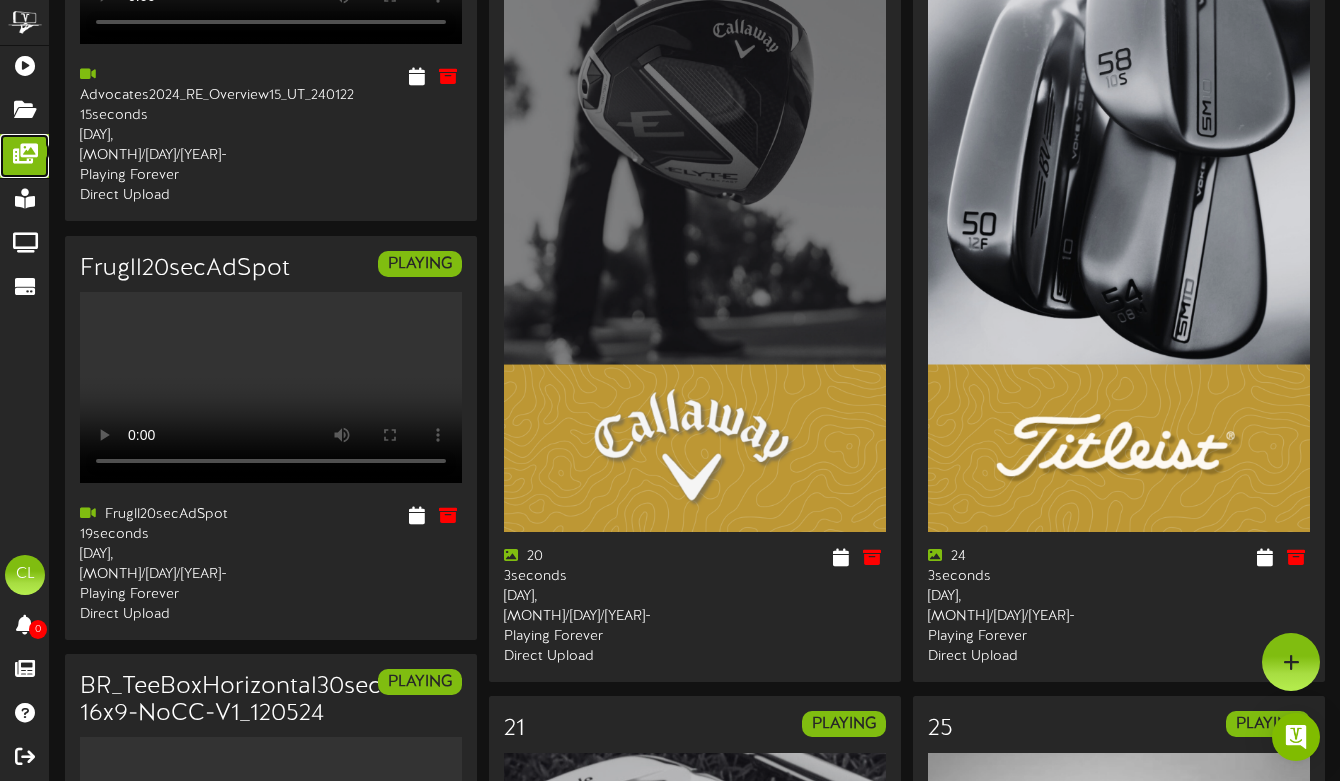scroll, scrollTop: 0, scrollLeft: 0, axis: both 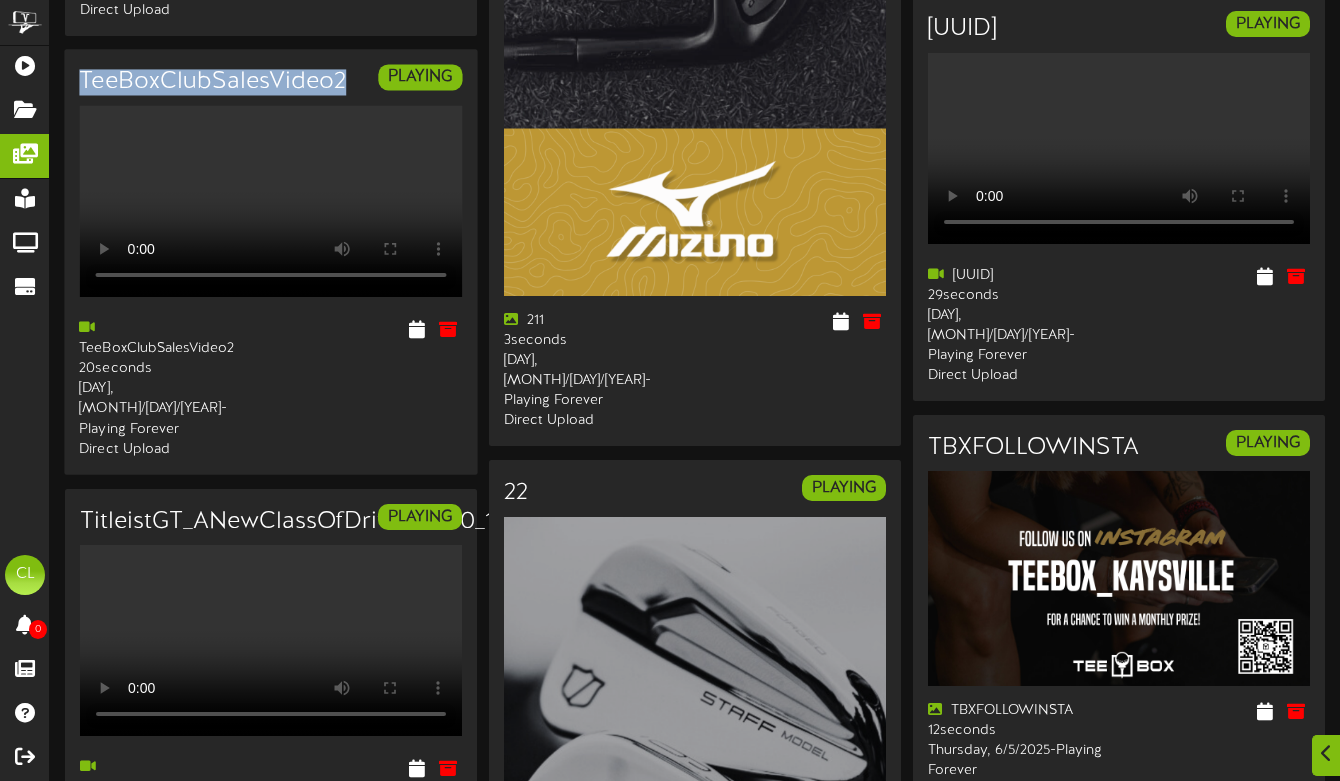 drag, startPoint x: 81, startPoint y: 90, endPoint x: 310, endPoint y: 95, distance: 229.05458 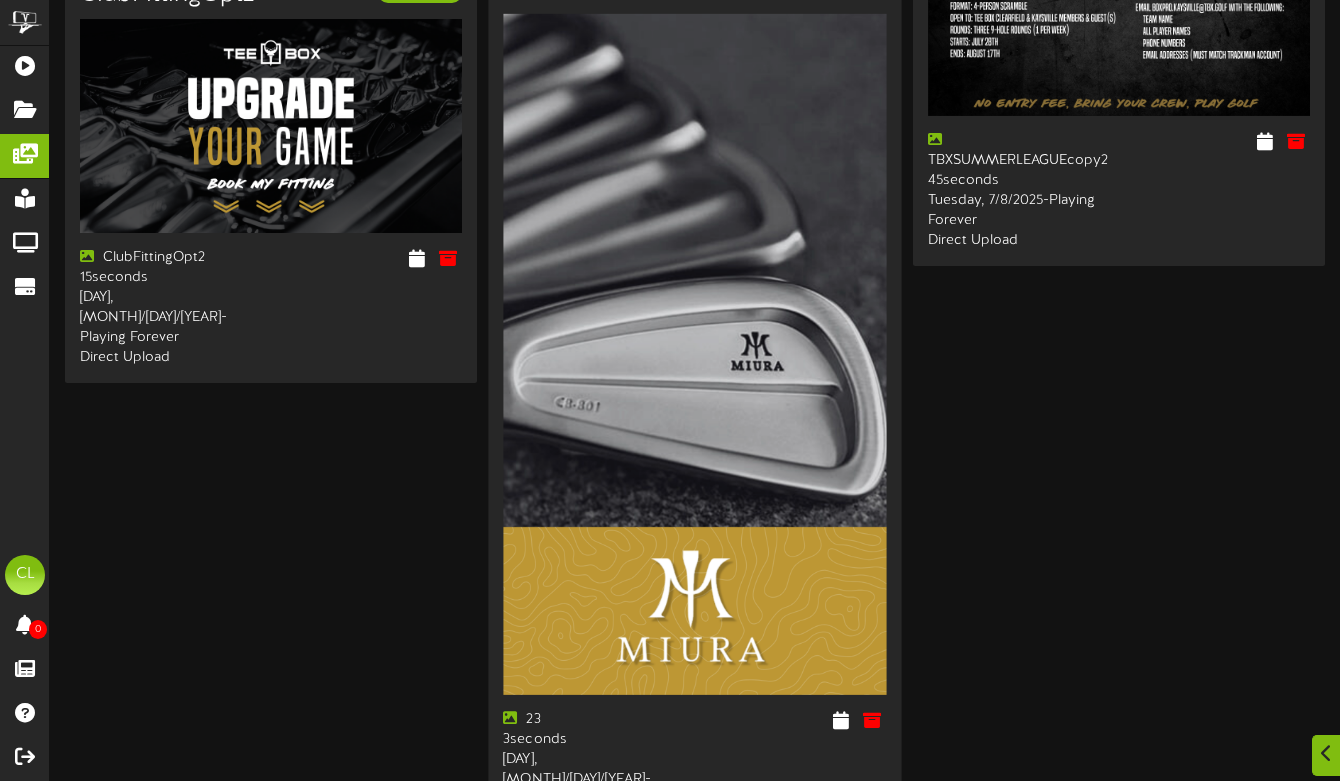 scroll, scrollTop: 3828, scrollLeft: 0, axis: vertical 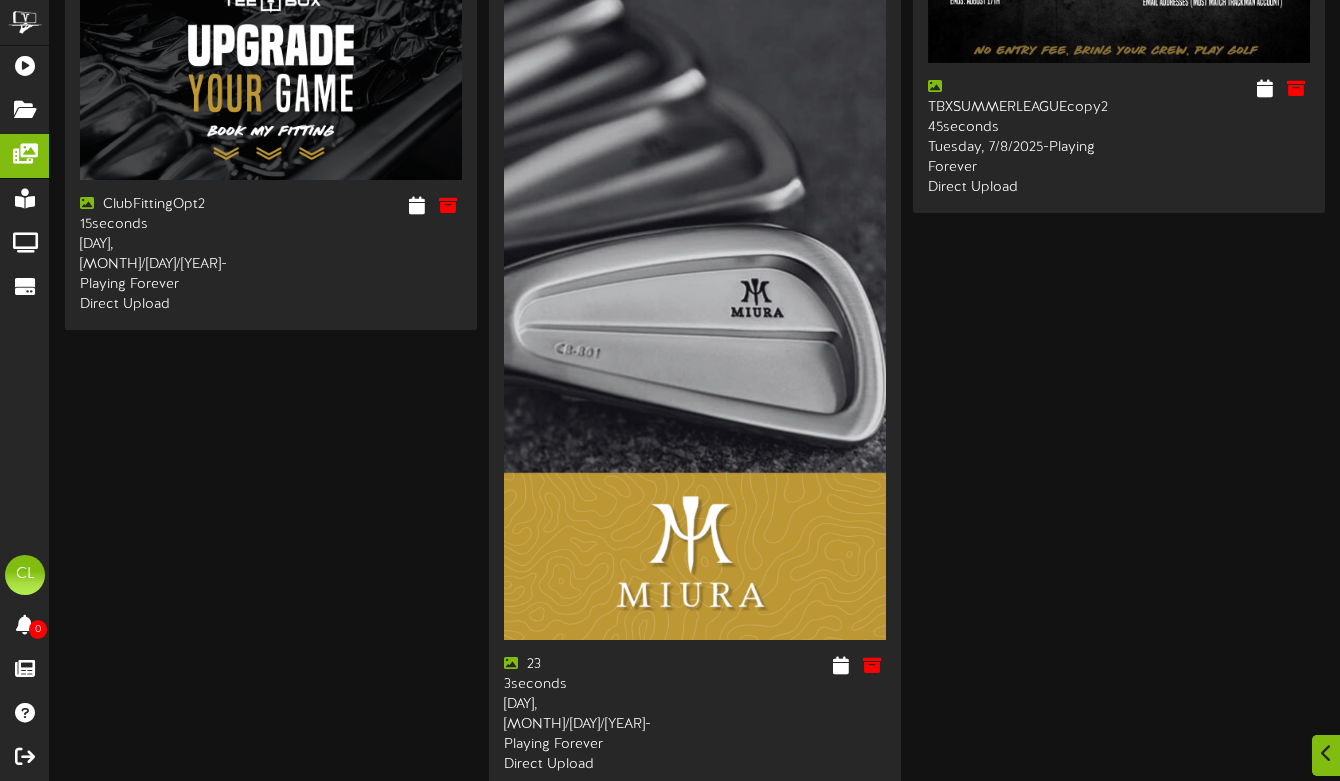 click on "2" at bounding box center (628, 838) 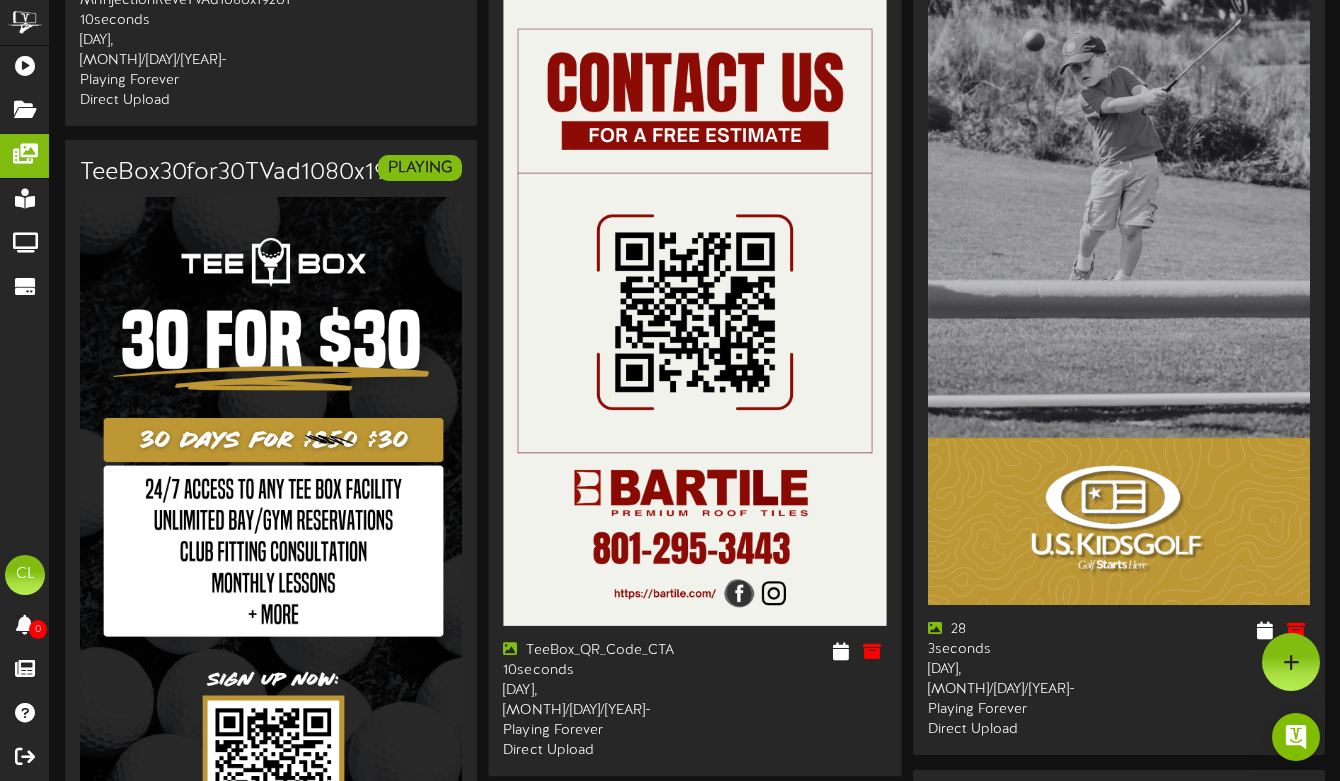 scroll, scrollTop: 1154, scrollLeft: 0, axis: vertical 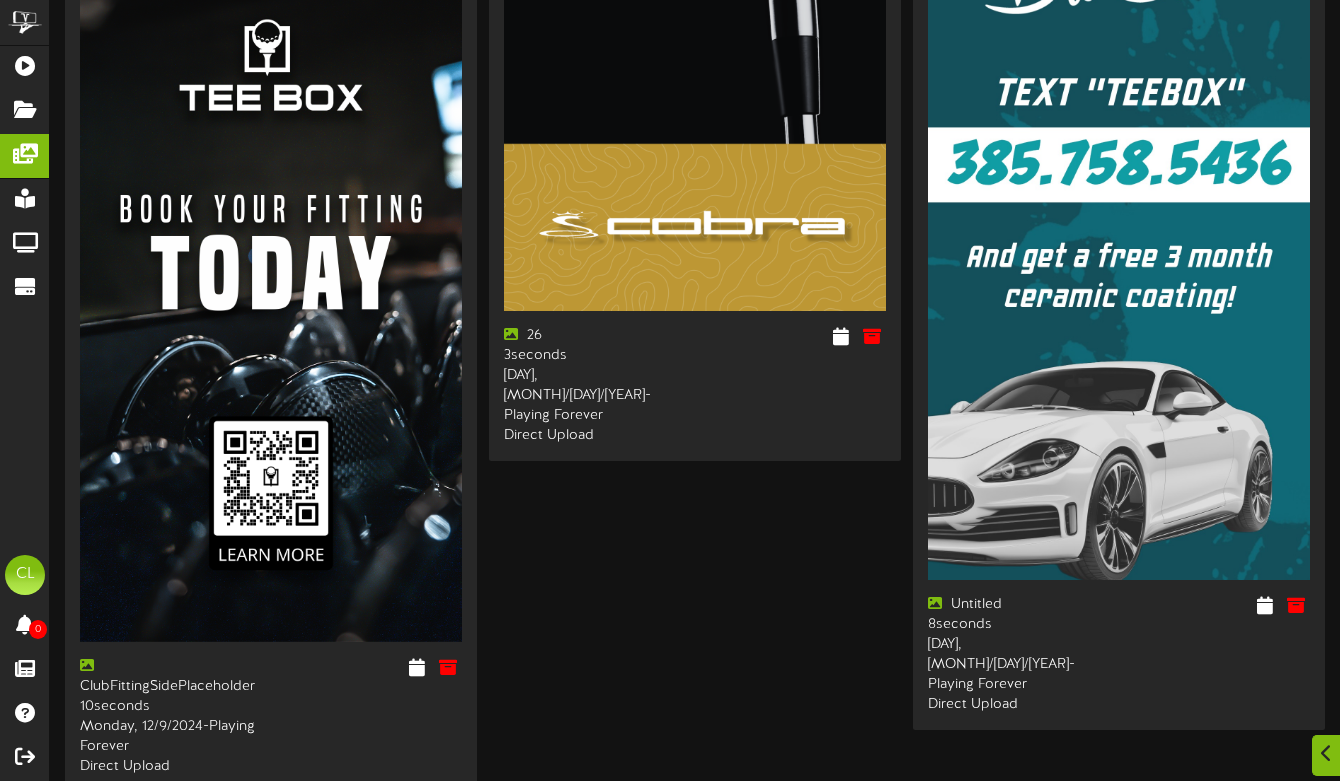 click on "3" at bounding box center (648, 839) 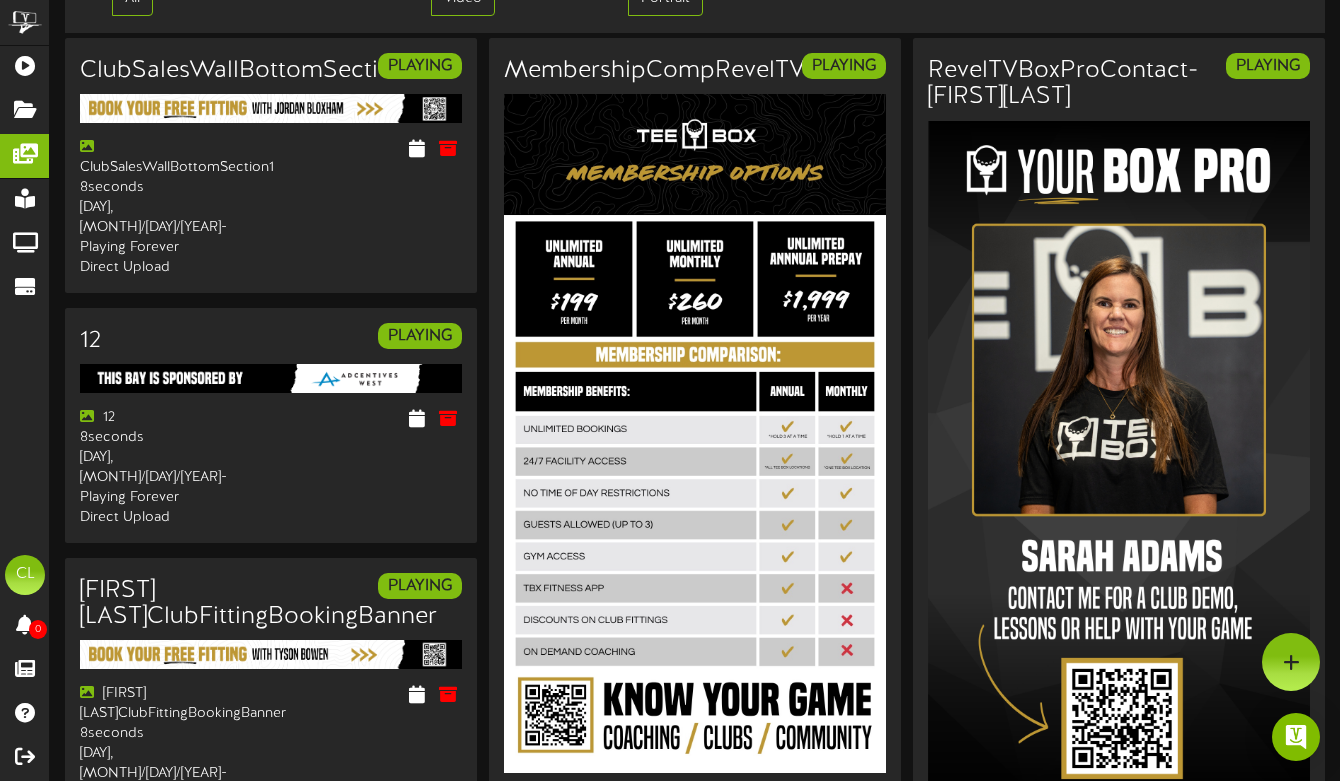scroll, scrollTop: 51, scrollLeft: 0, axis: vertical 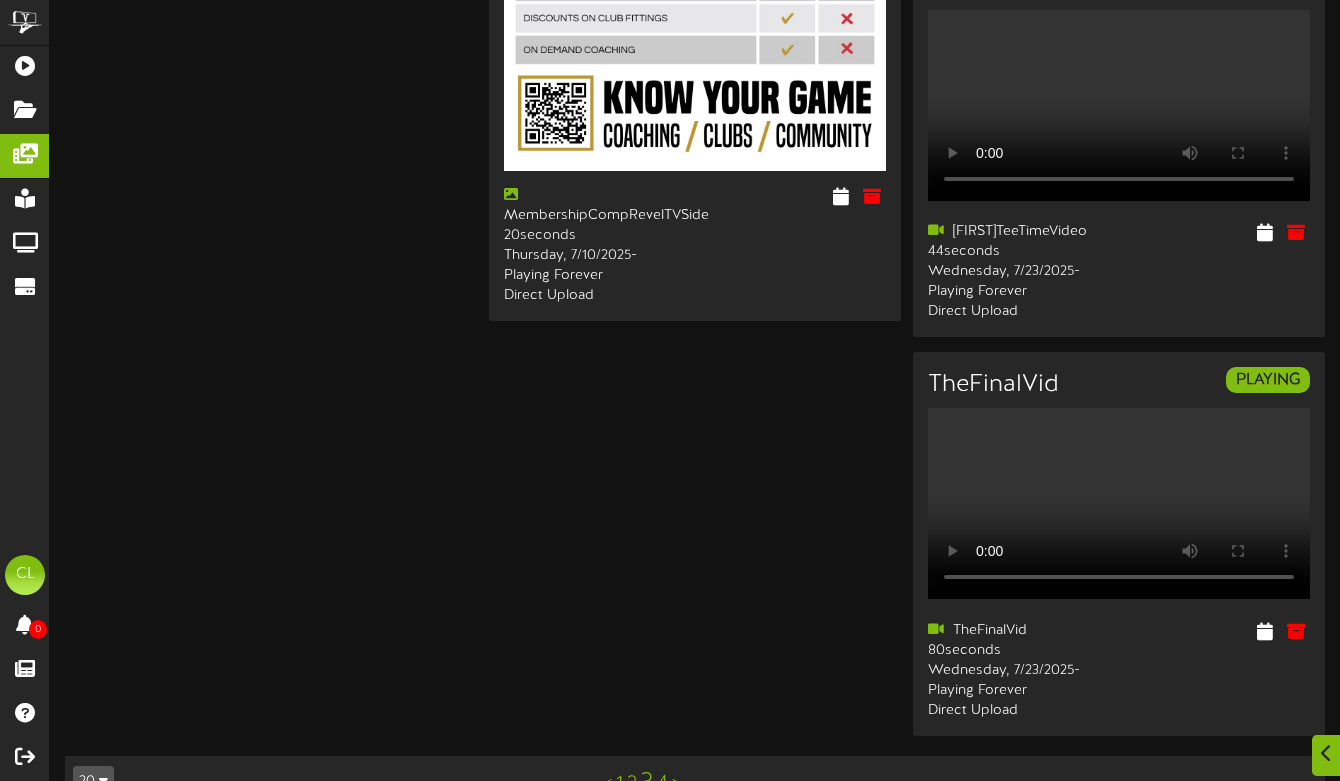 click on "4" at bounding box center (662, 784) 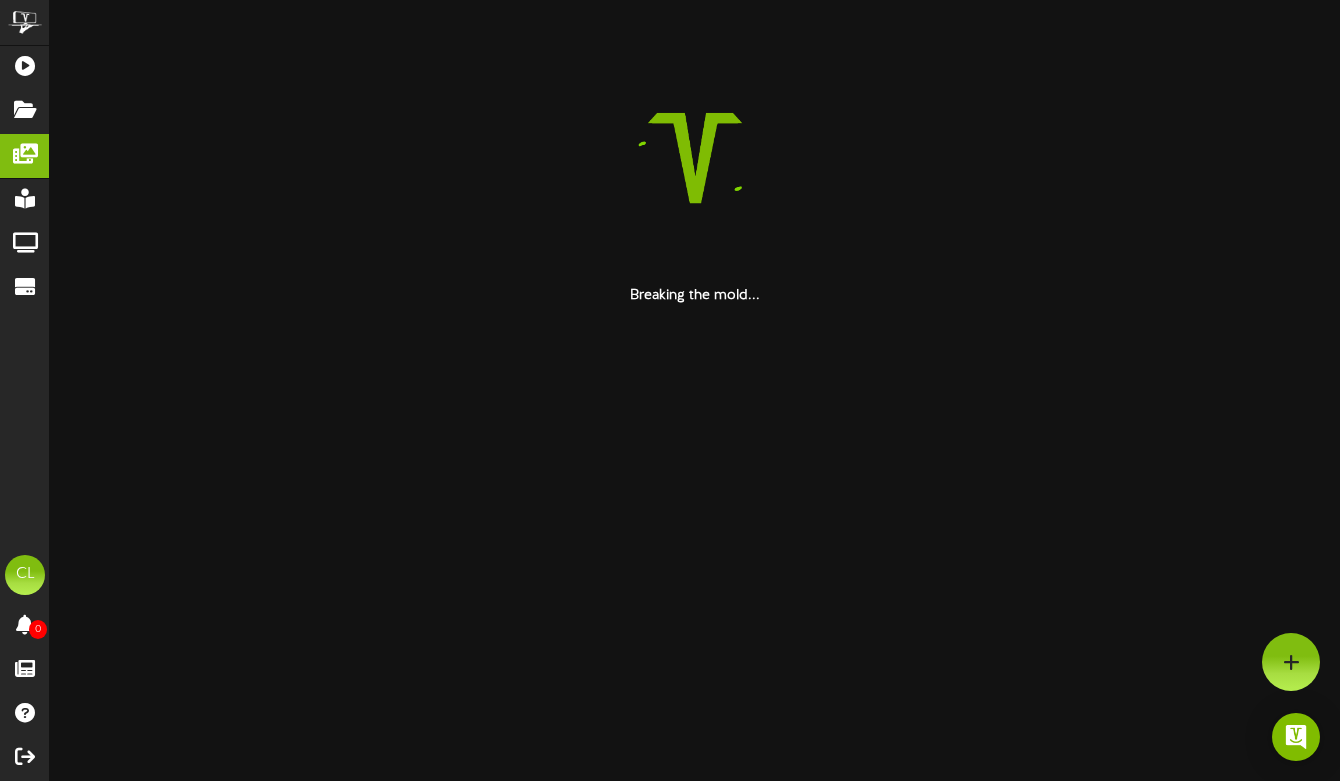 scroll, scrollTop: 0, scrollLeft: 0, axis: both 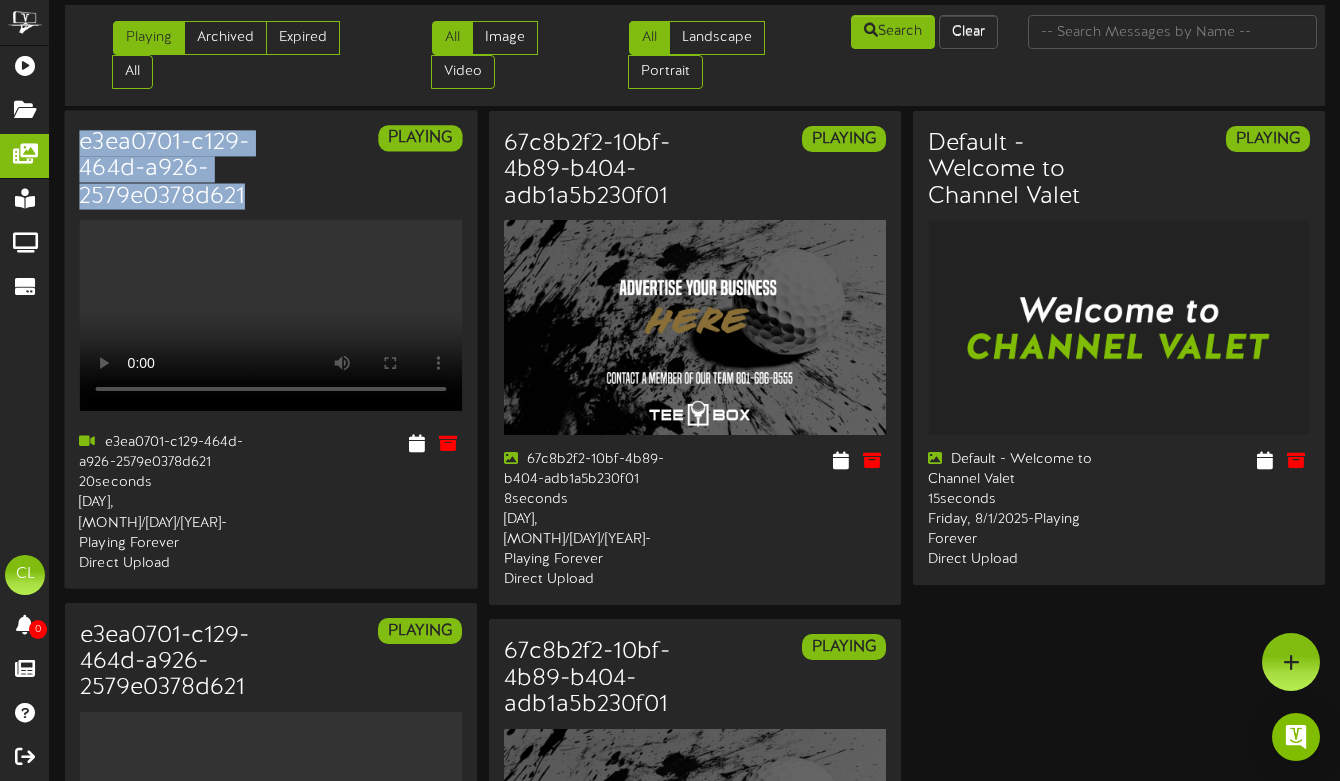 drag, startPoint x: 246, startPoint y: 196, endPoint x: 79, endPoint y: 141, distance: 175.82378 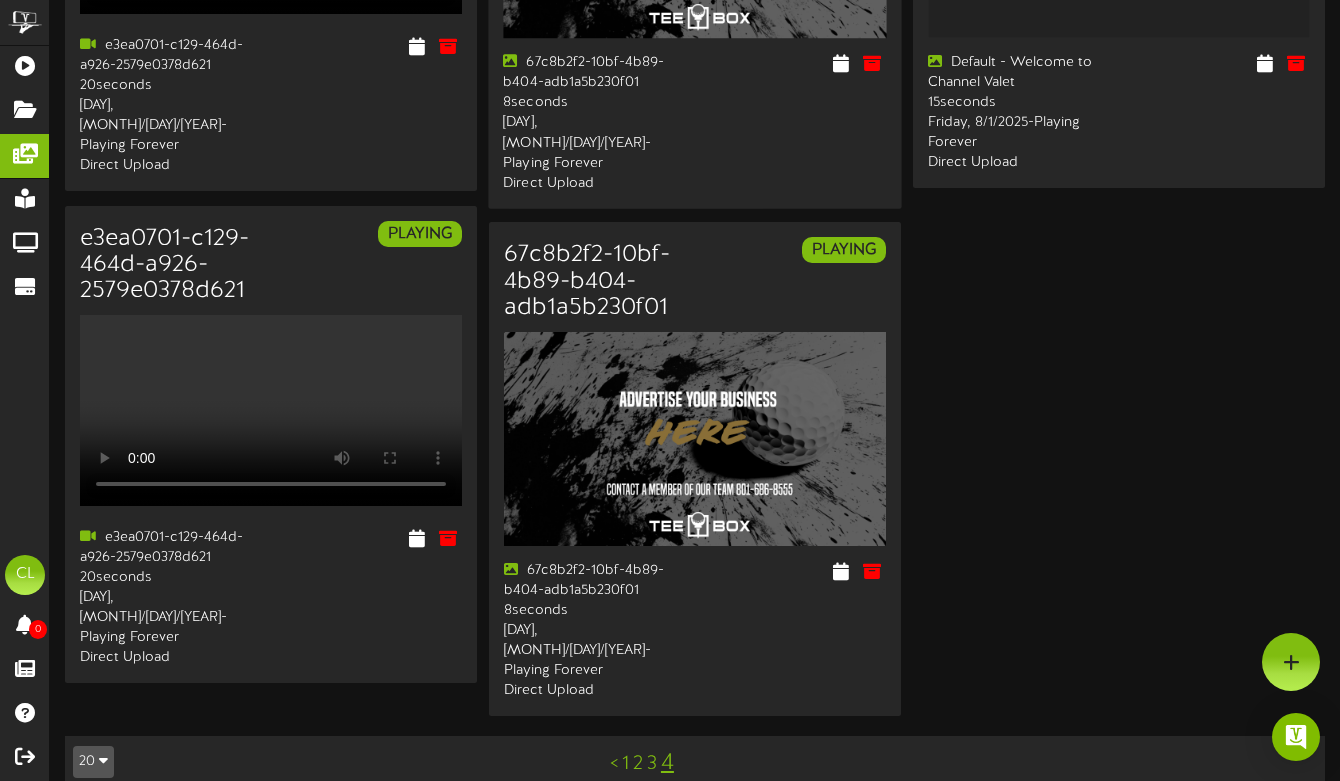 scroll, scrollTop: 0, scrollLeft: 0, axis: both 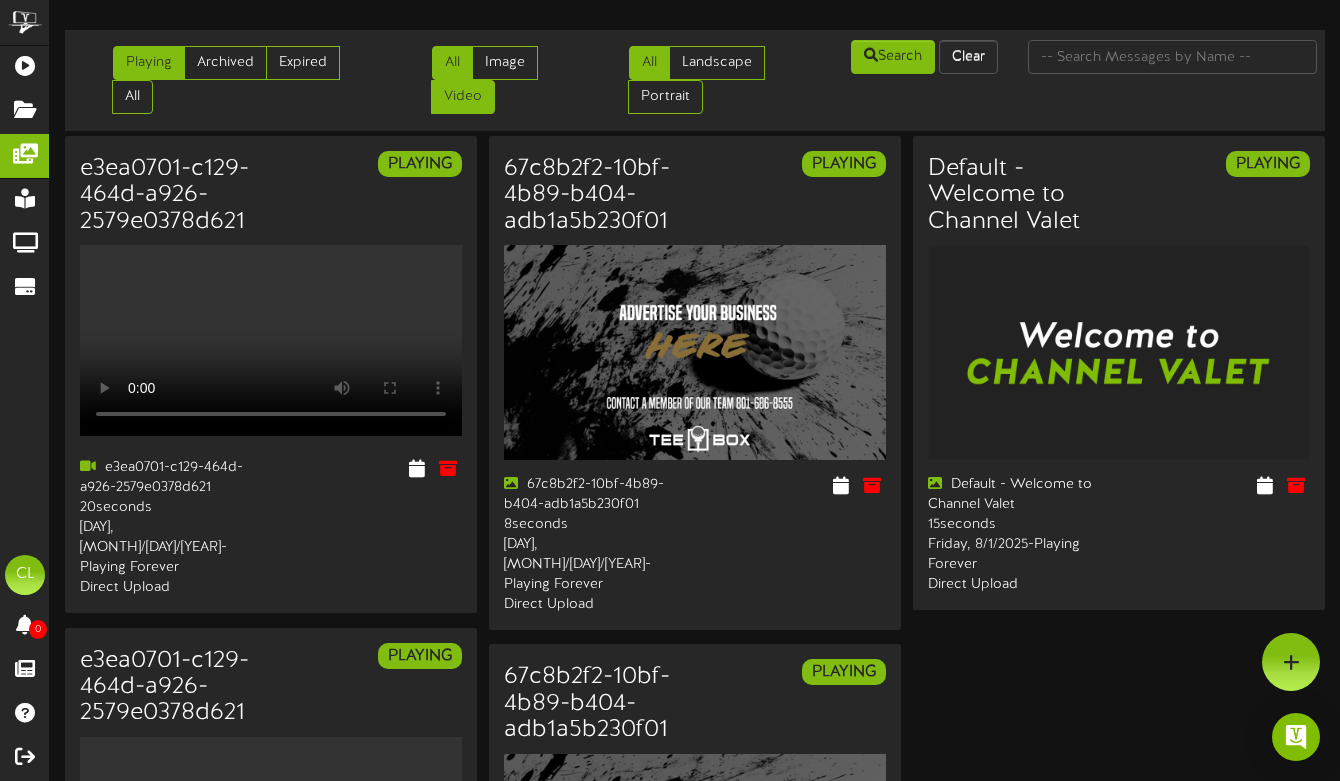 click on "Video" at bounding box center (463, 97) 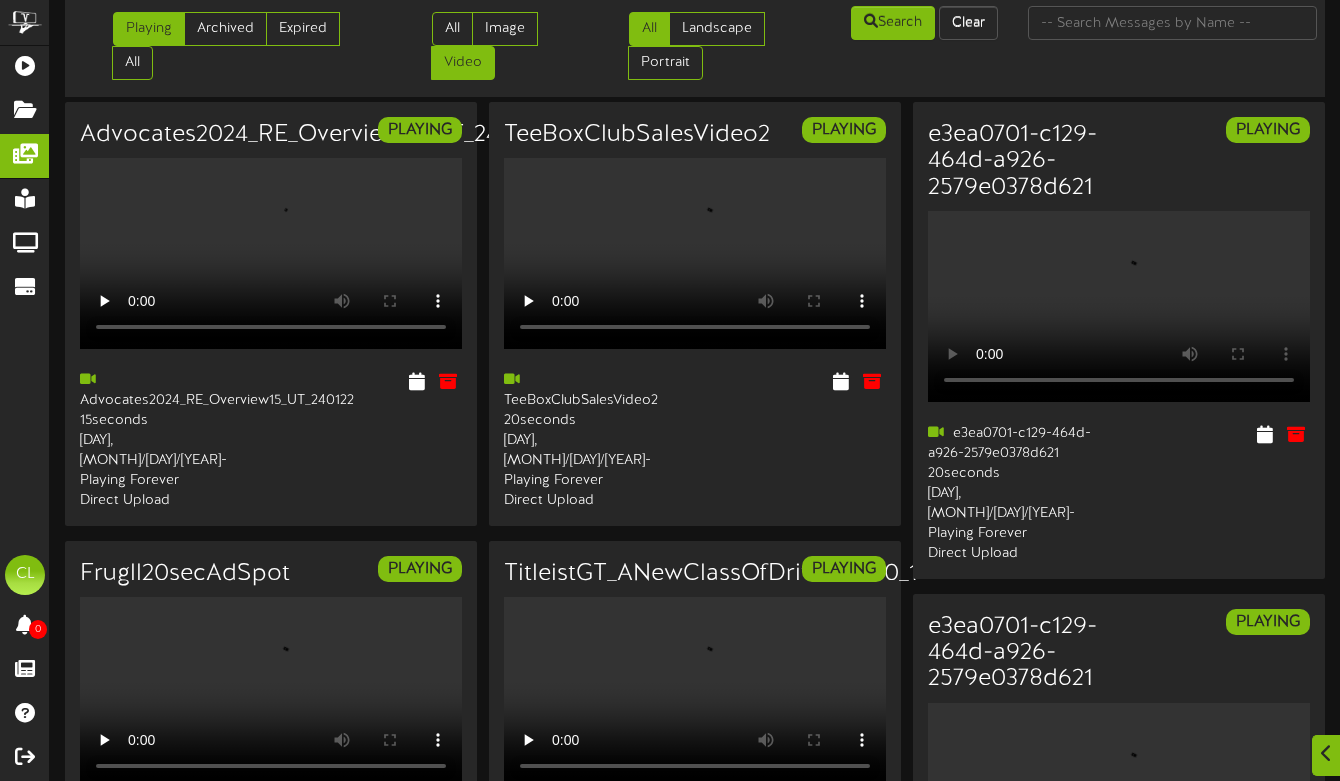 scroll, scrollTop: 36, scrollLeft: 0, axis: vertical 